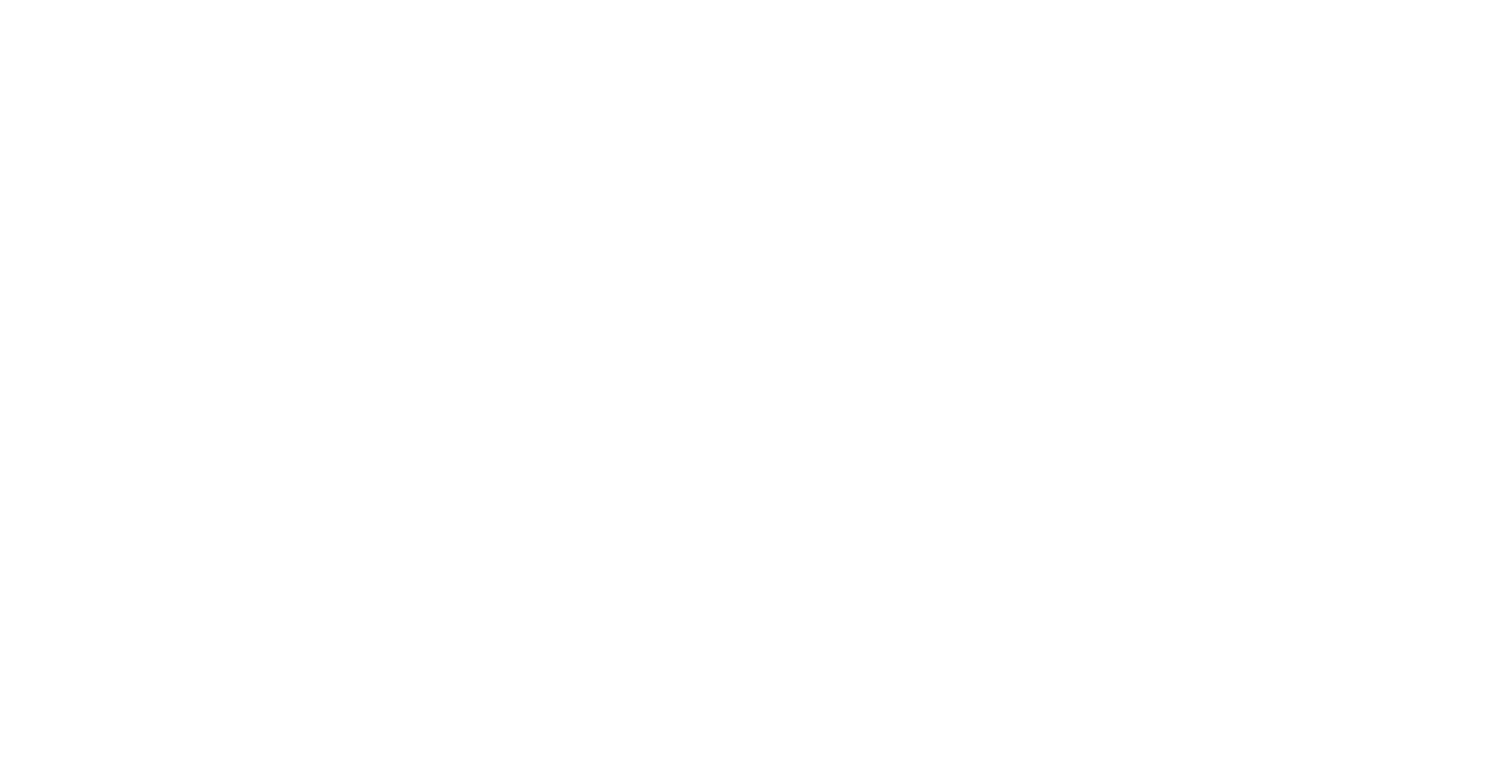 scroll, scrollTop: 0, scrollLeft: 0, axis: both 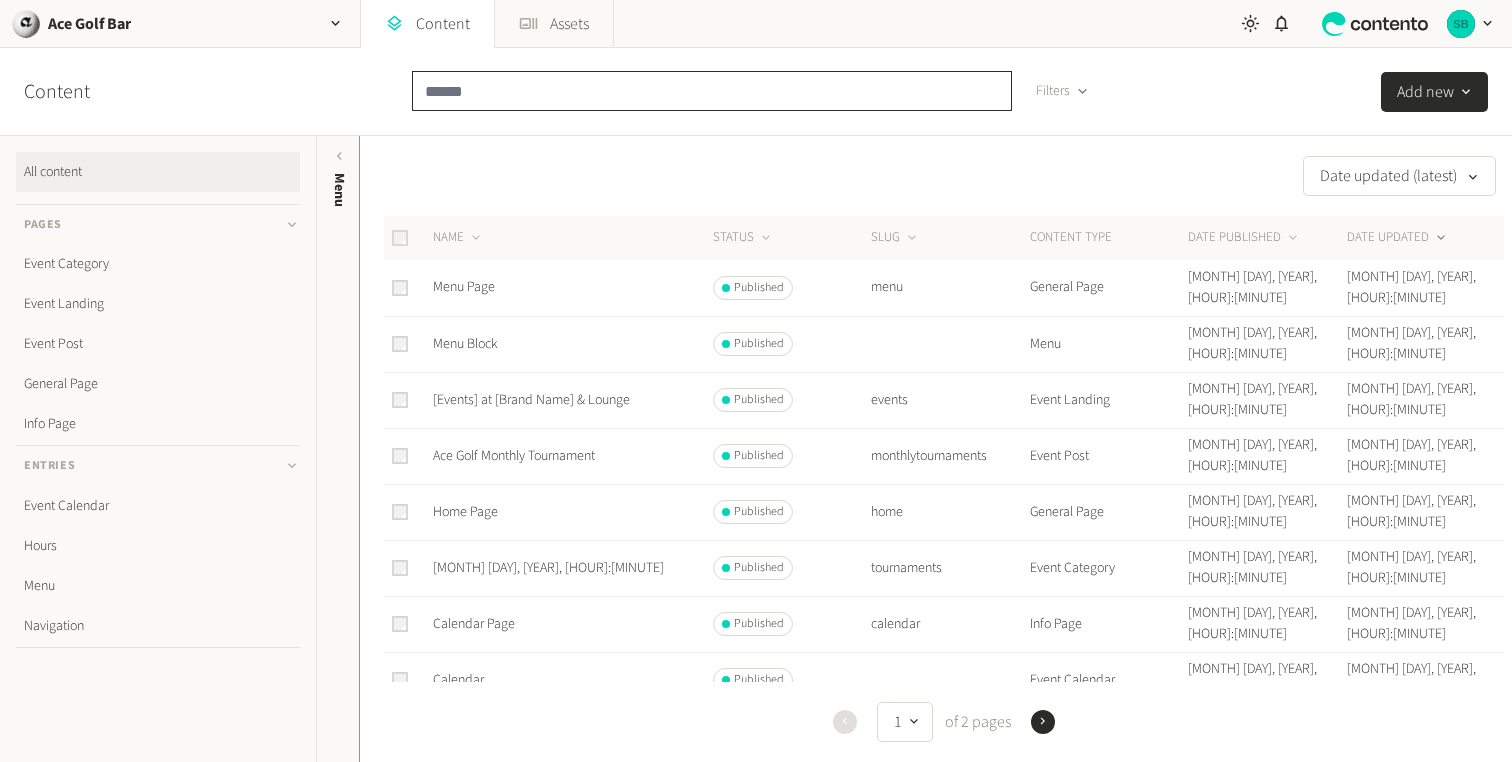 click 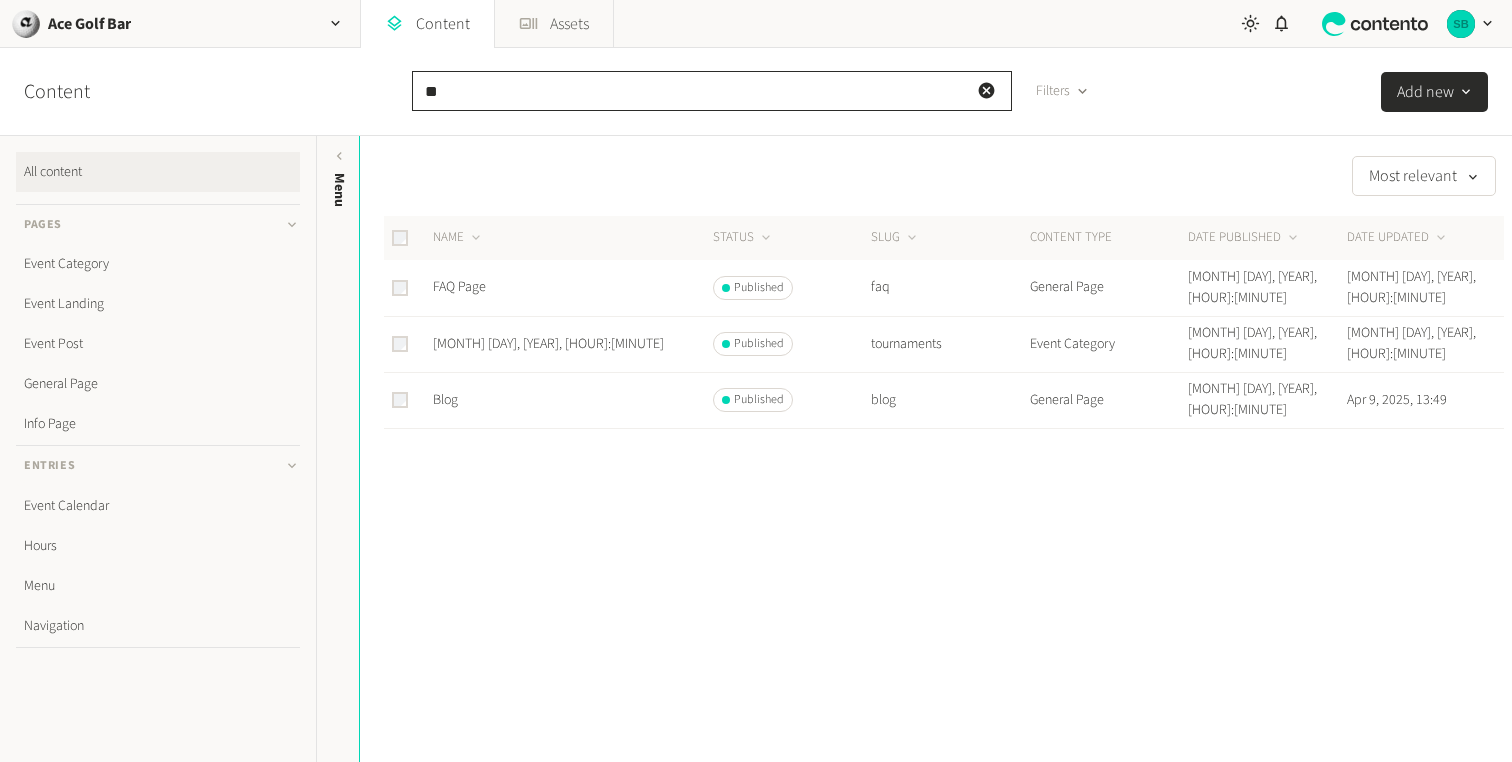 type on "*" 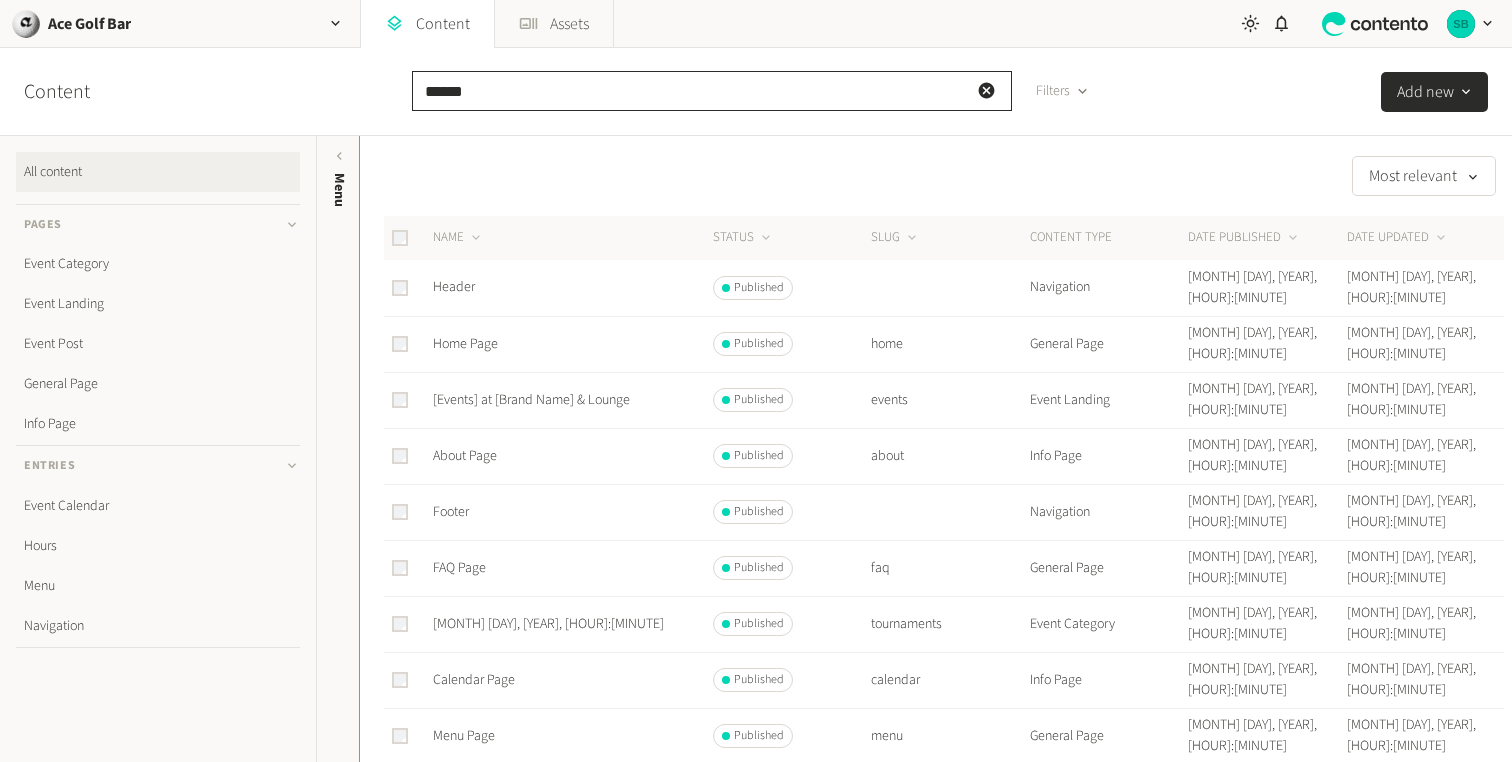 type on "******" 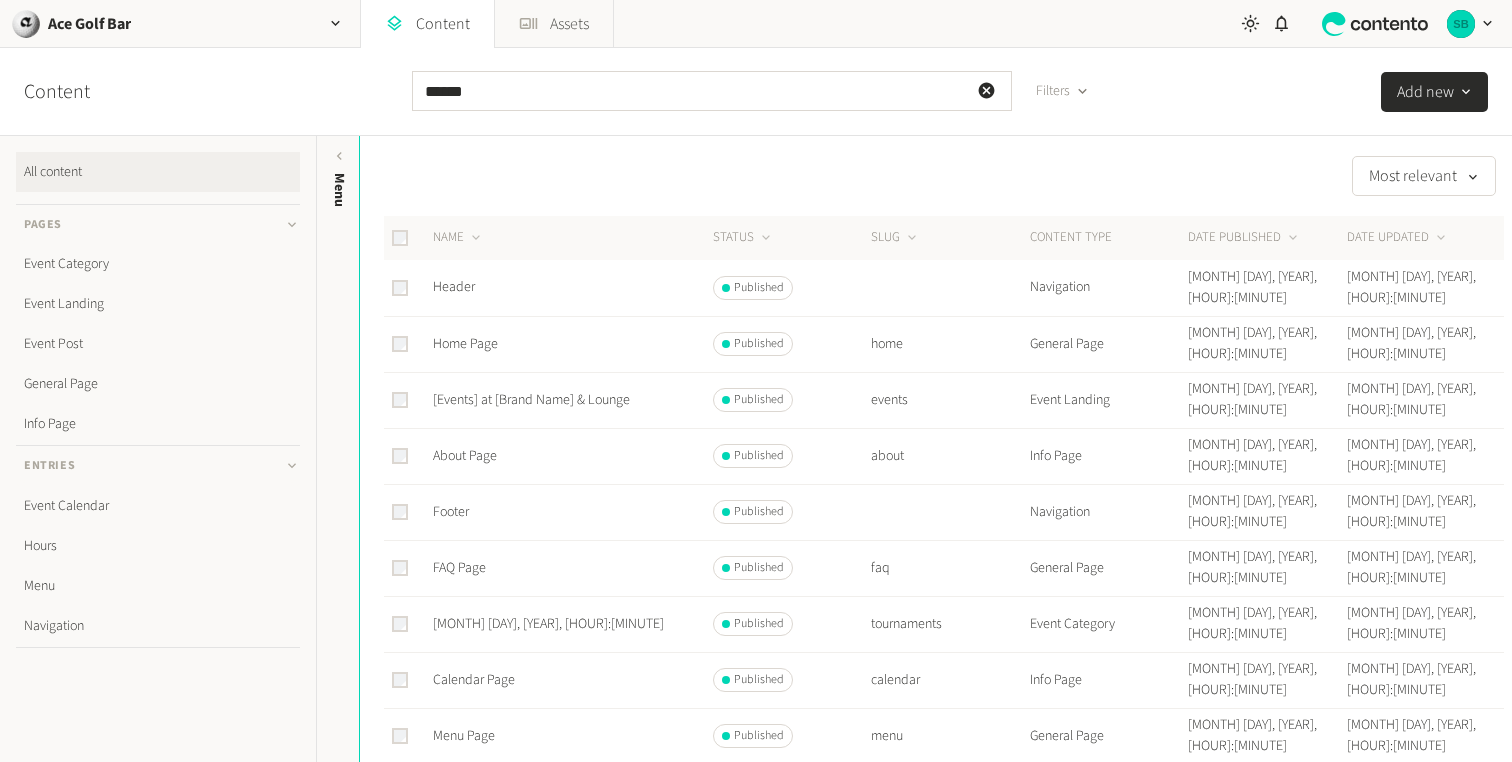 click on "Header" 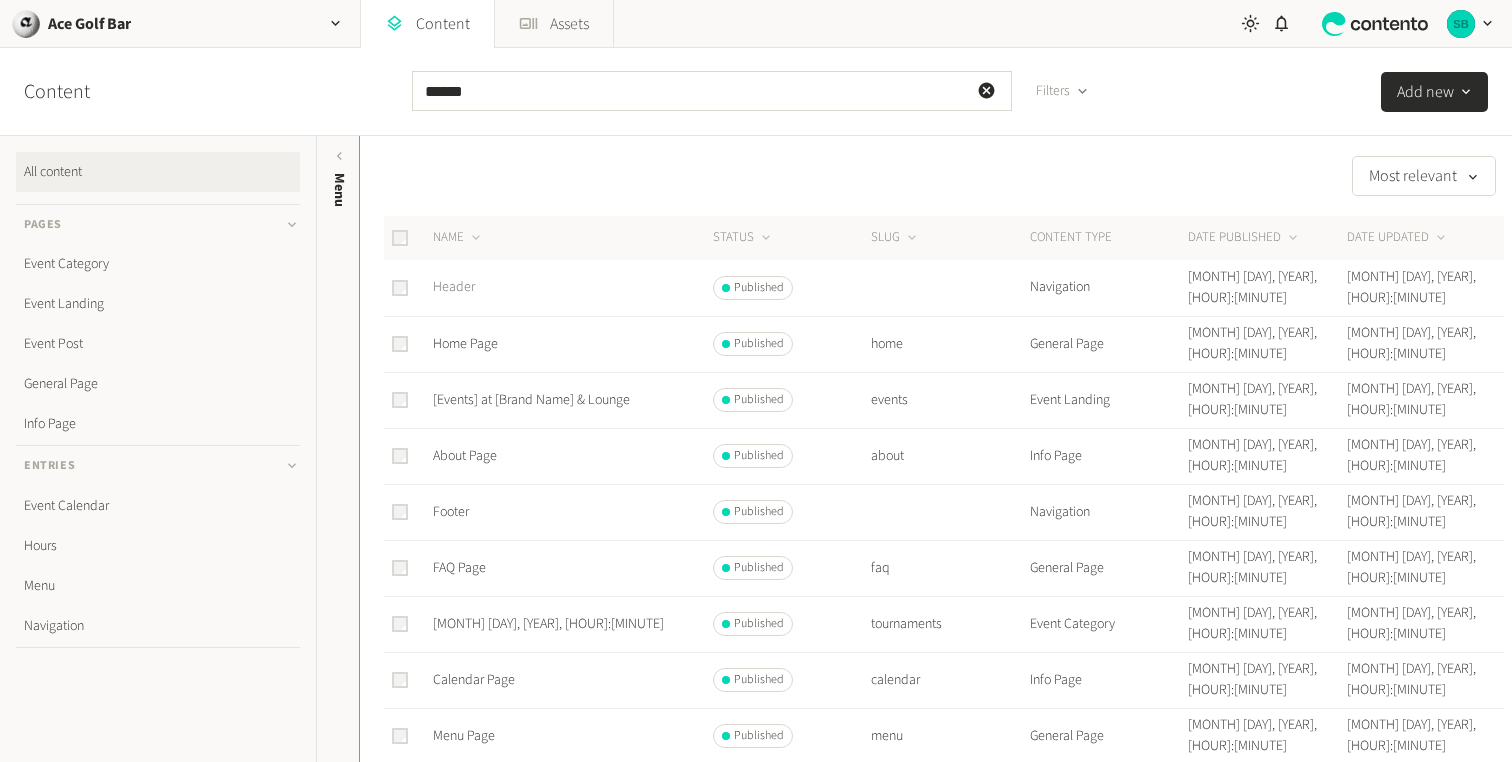 click on "Header" 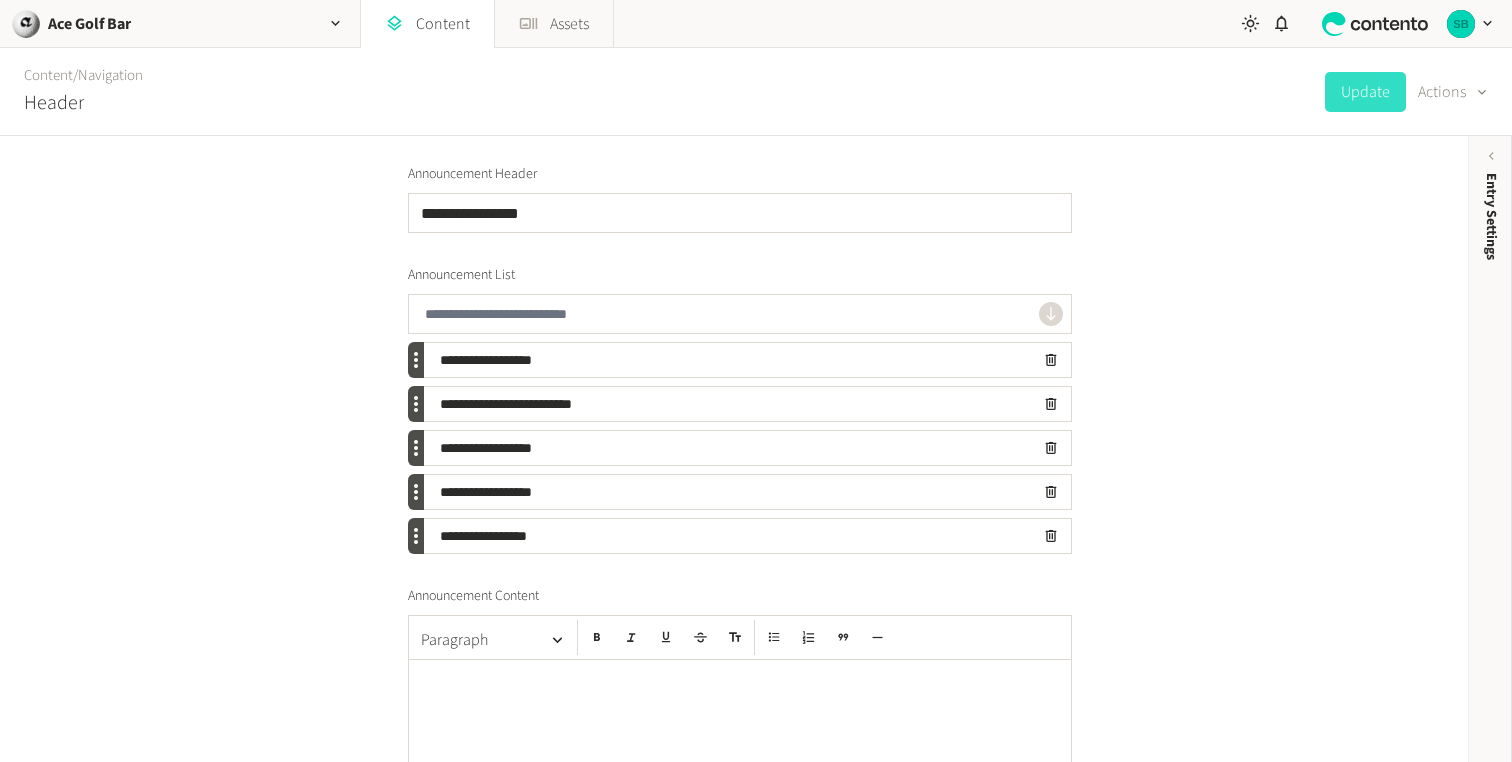scroll, scrollTop: 1503, scrollLeft: 0, axis: vertical 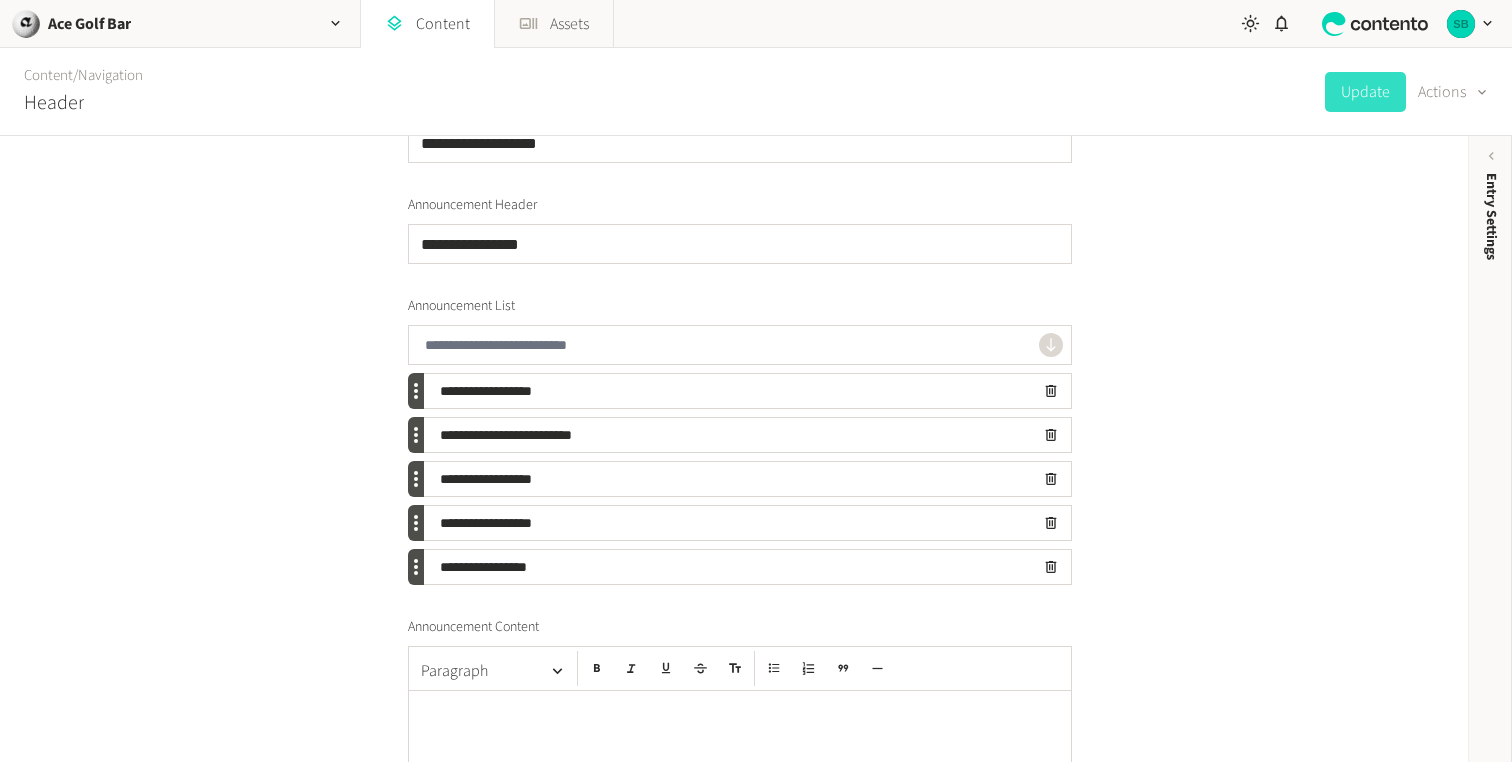 click 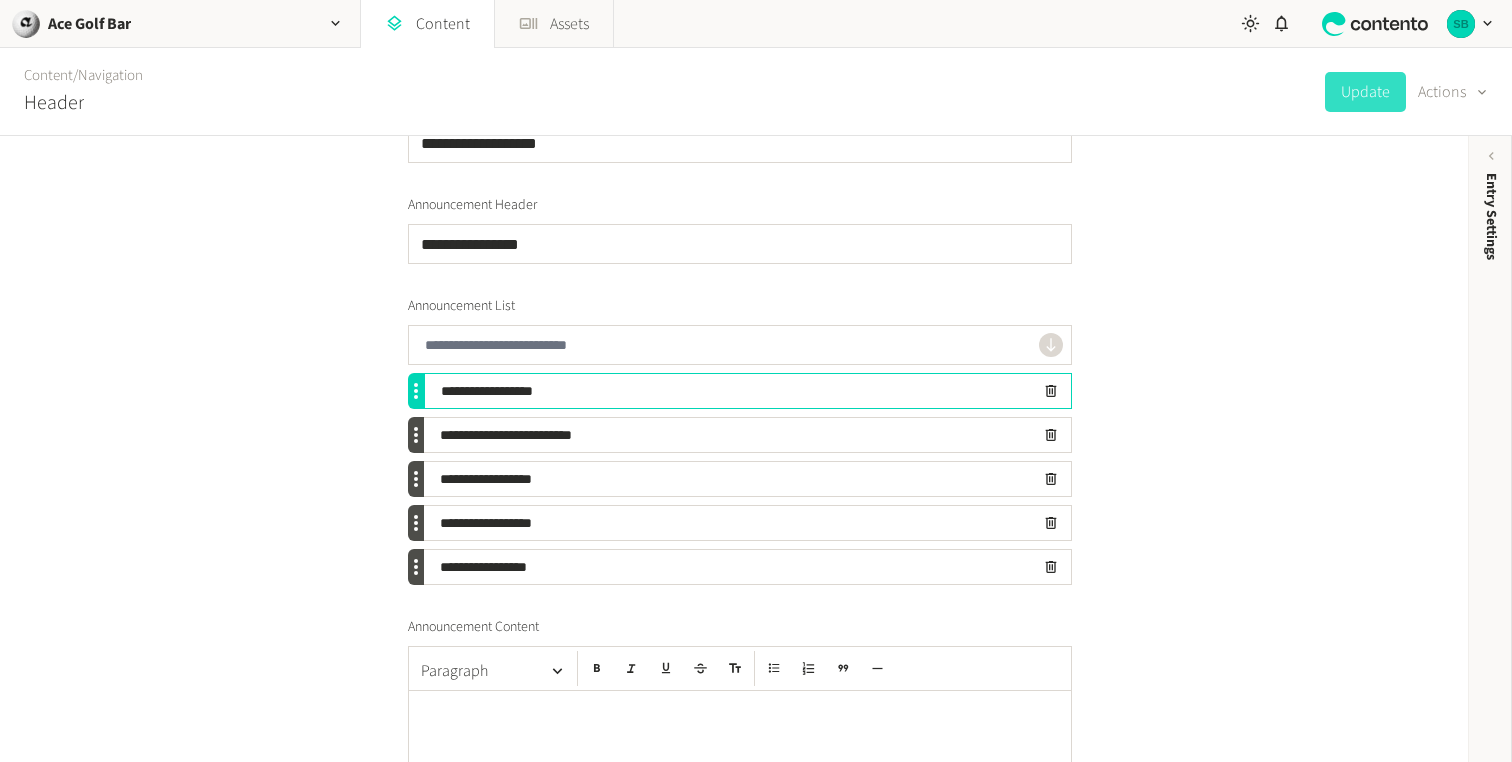 click 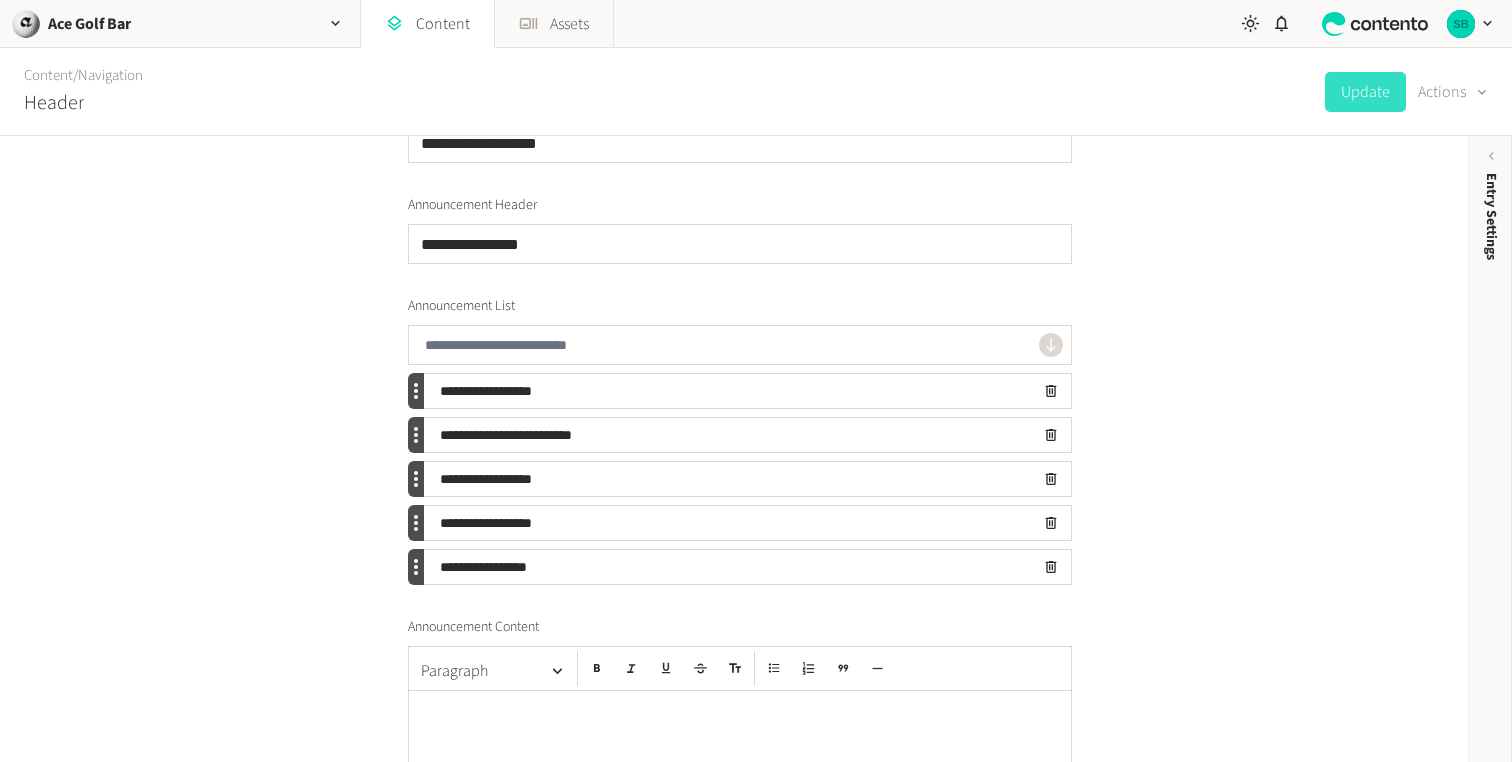 click 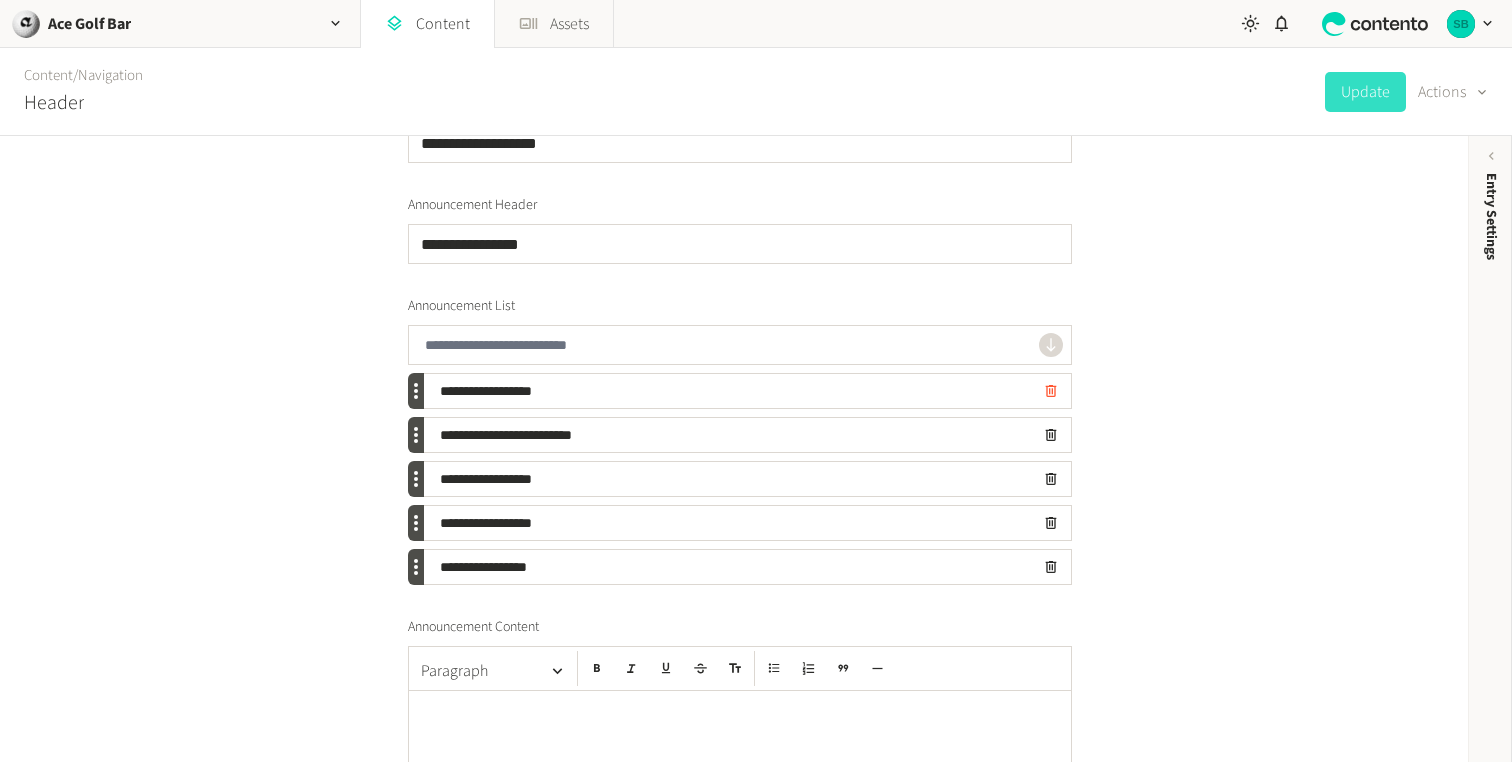 click 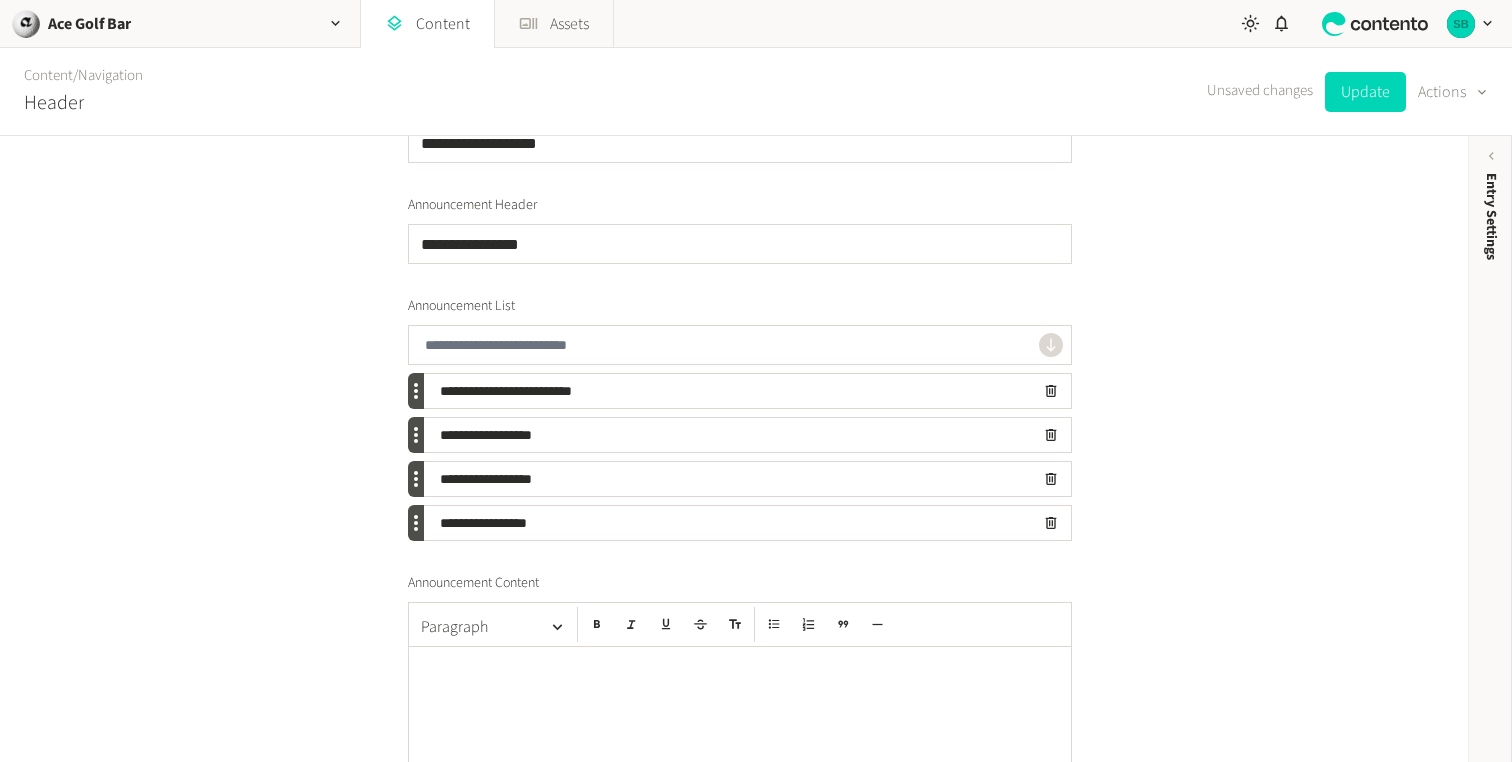 click 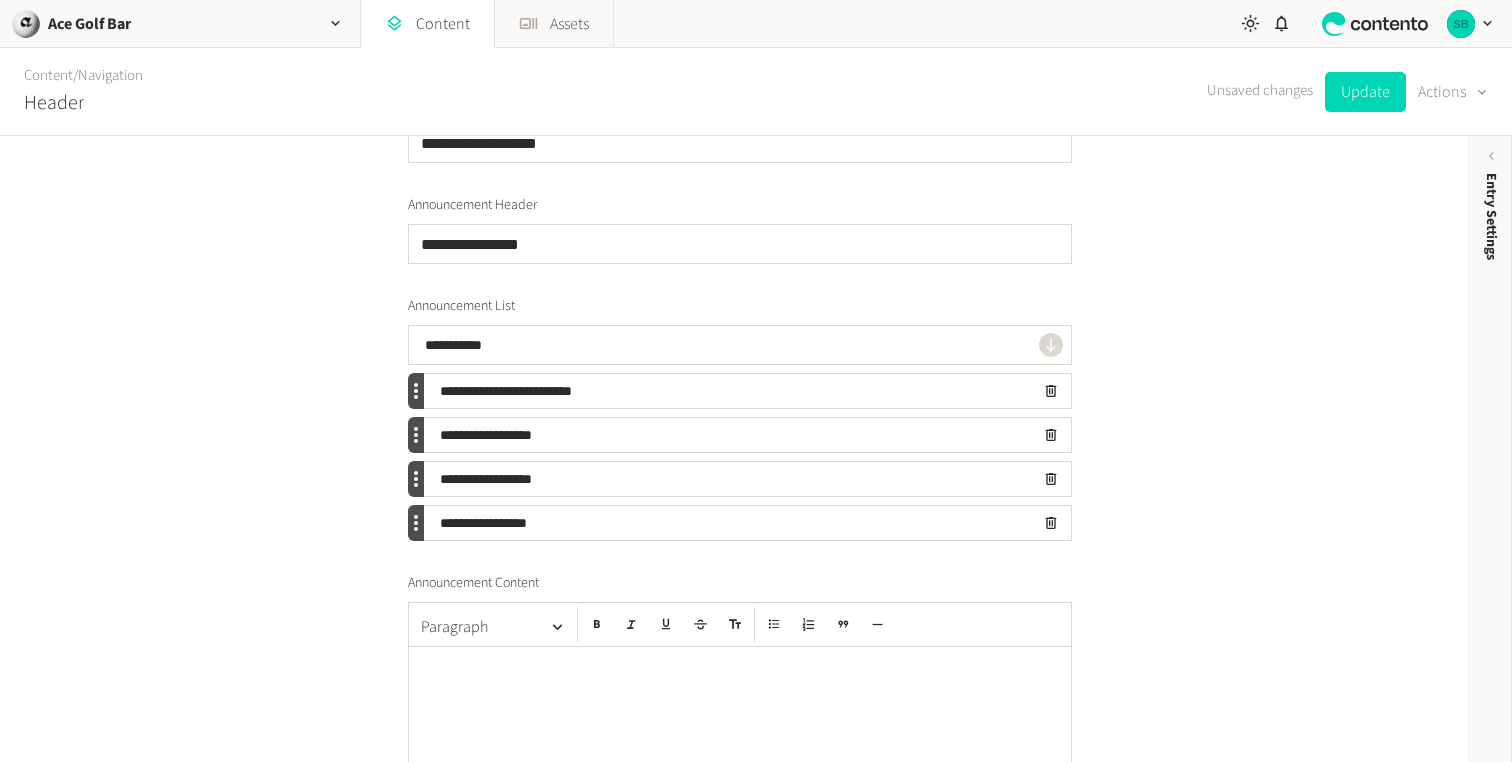 type on "**********" 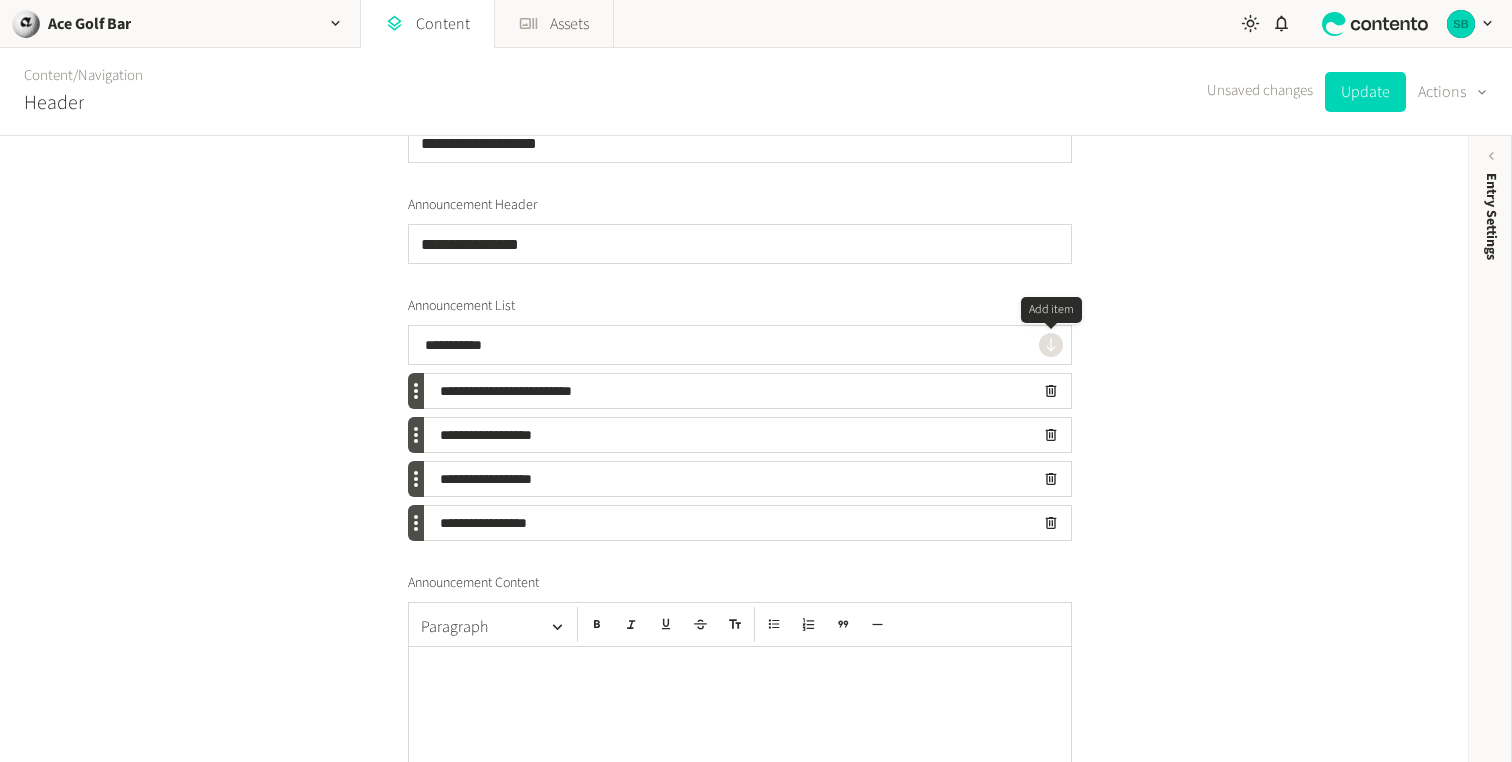 click 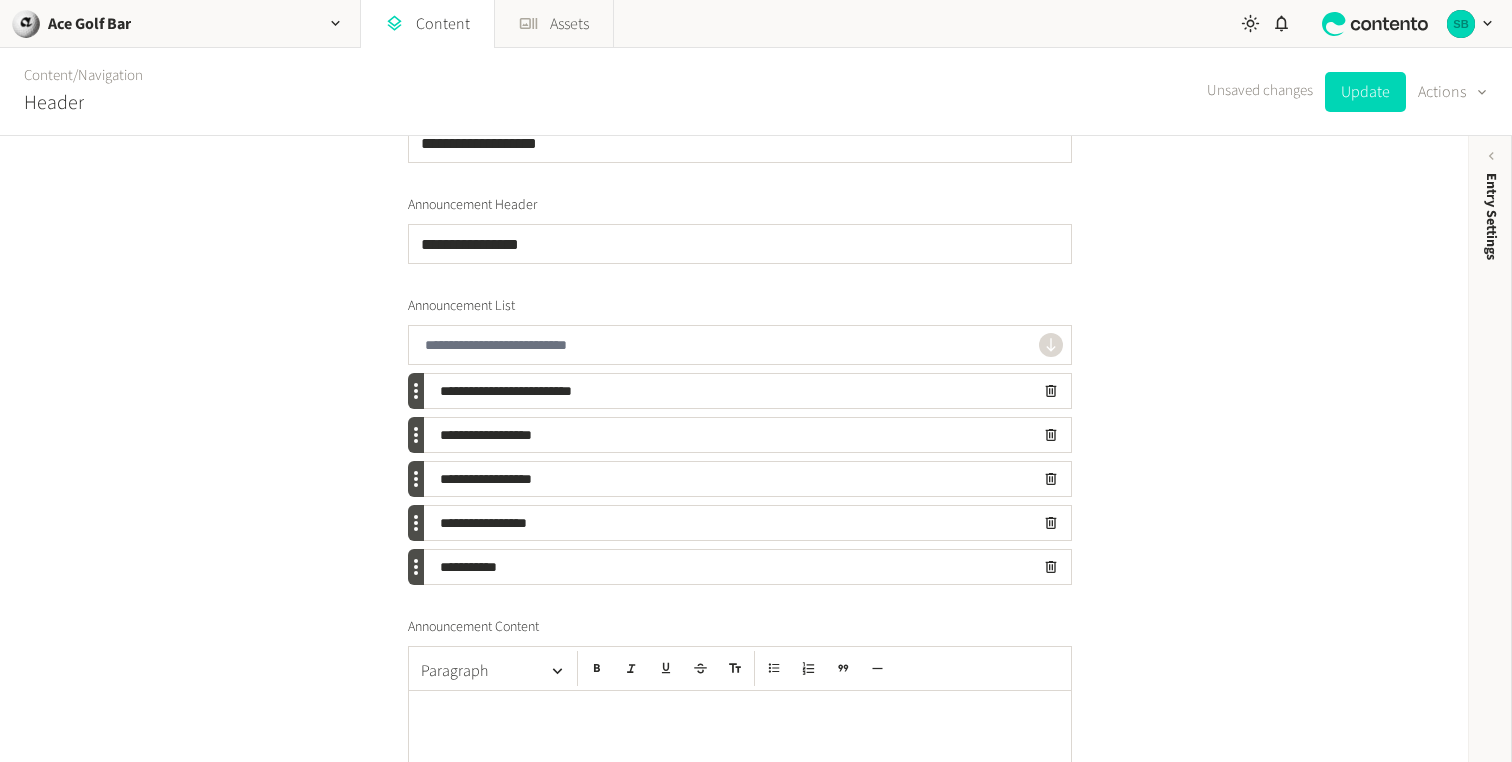 click 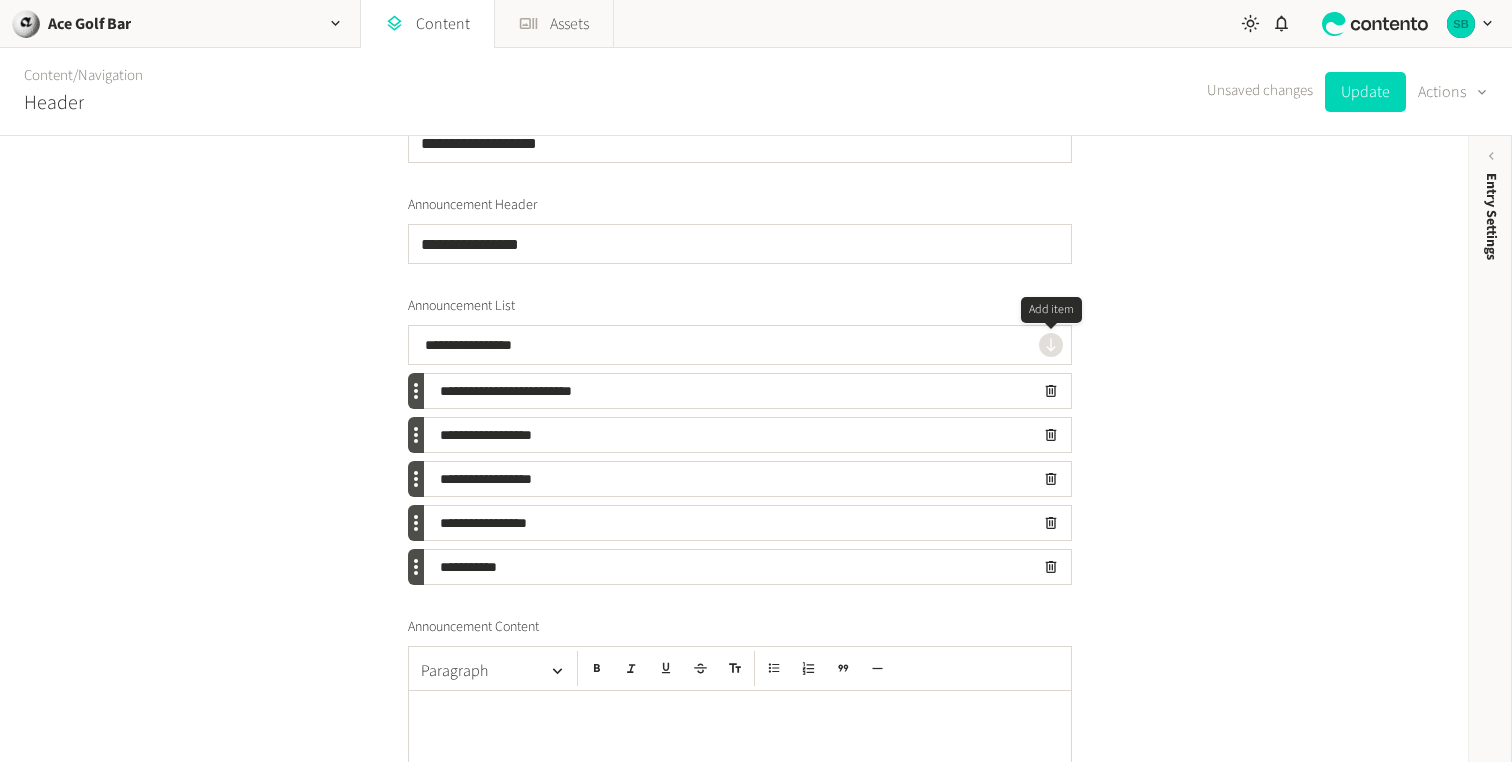 type on "**********" 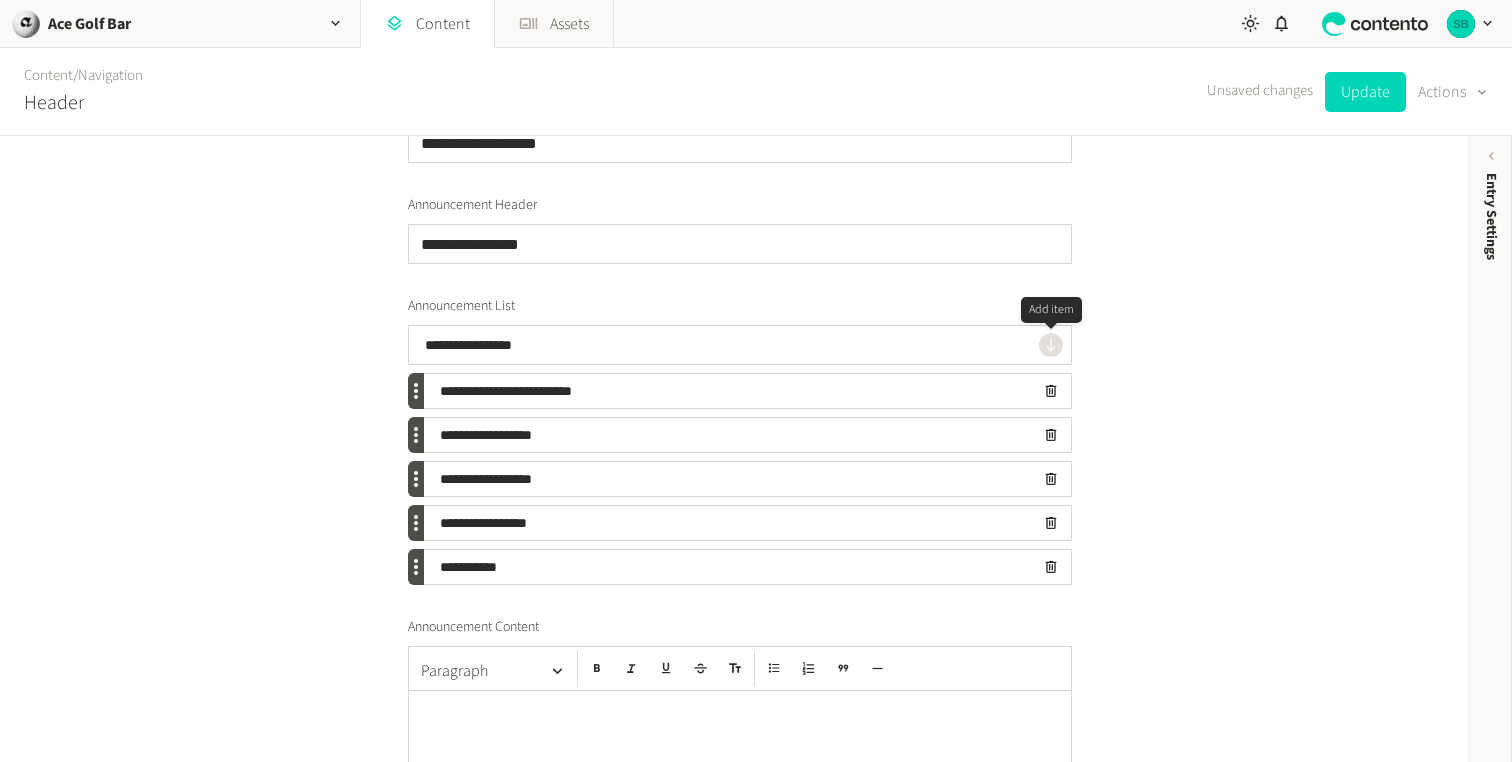 click 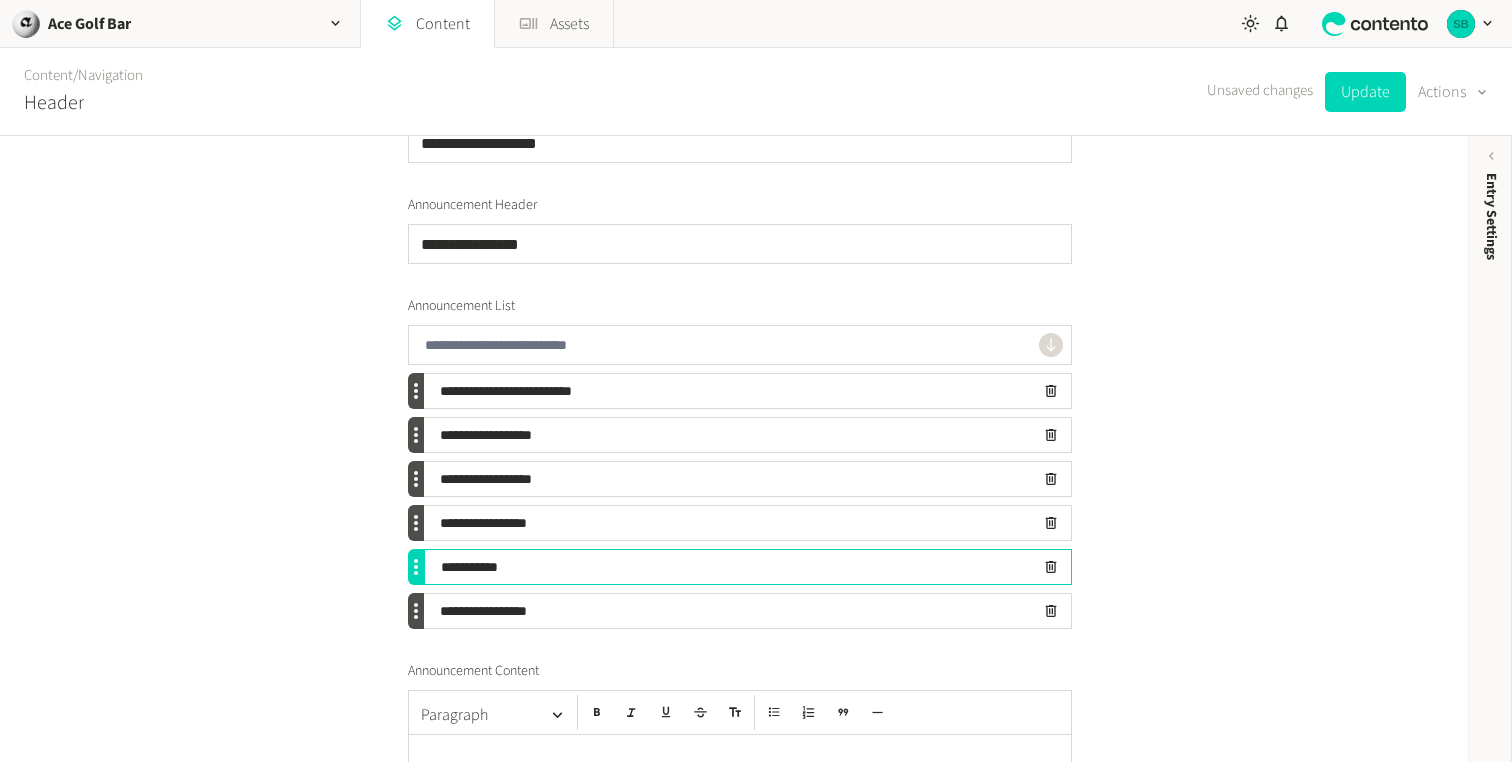 type 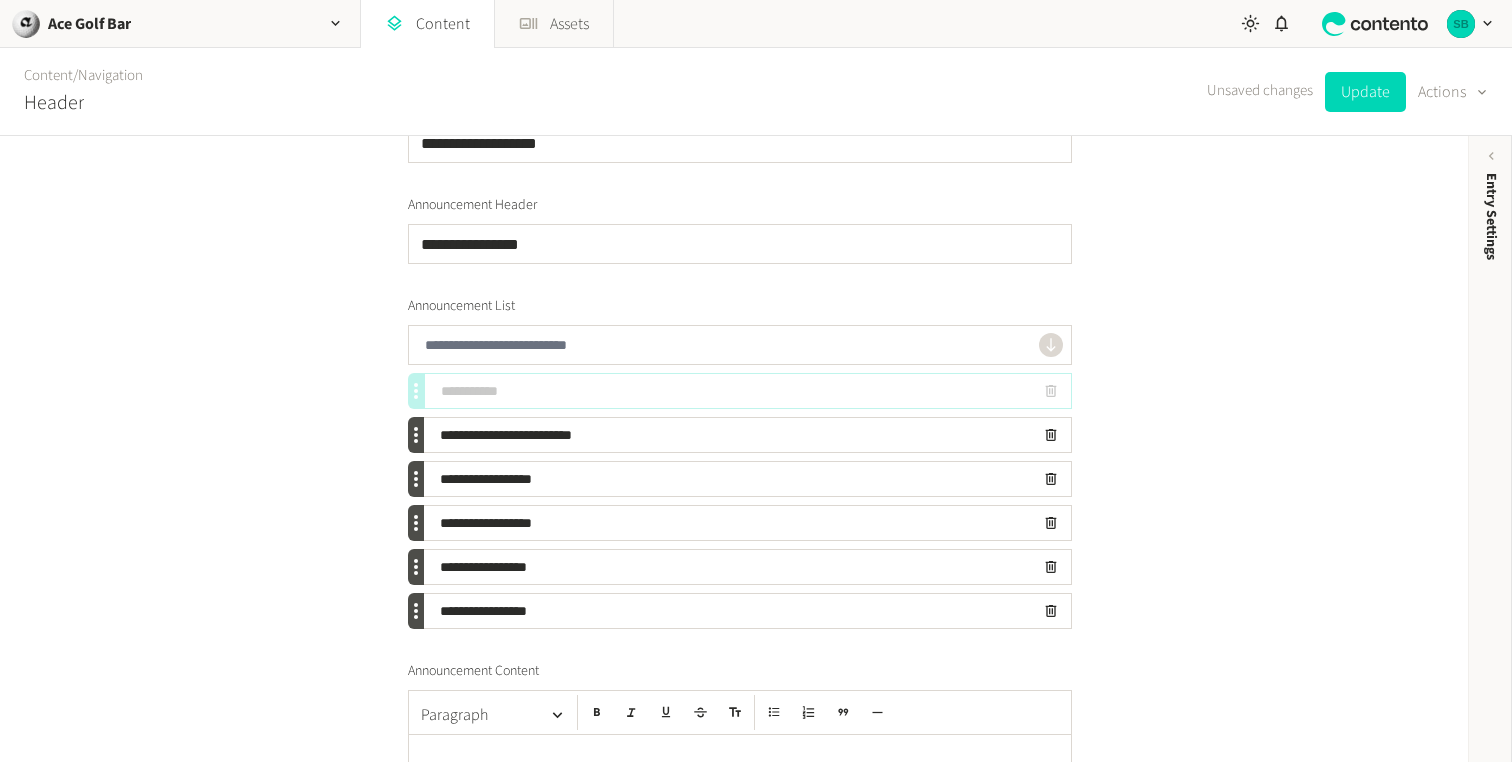type on "**********" 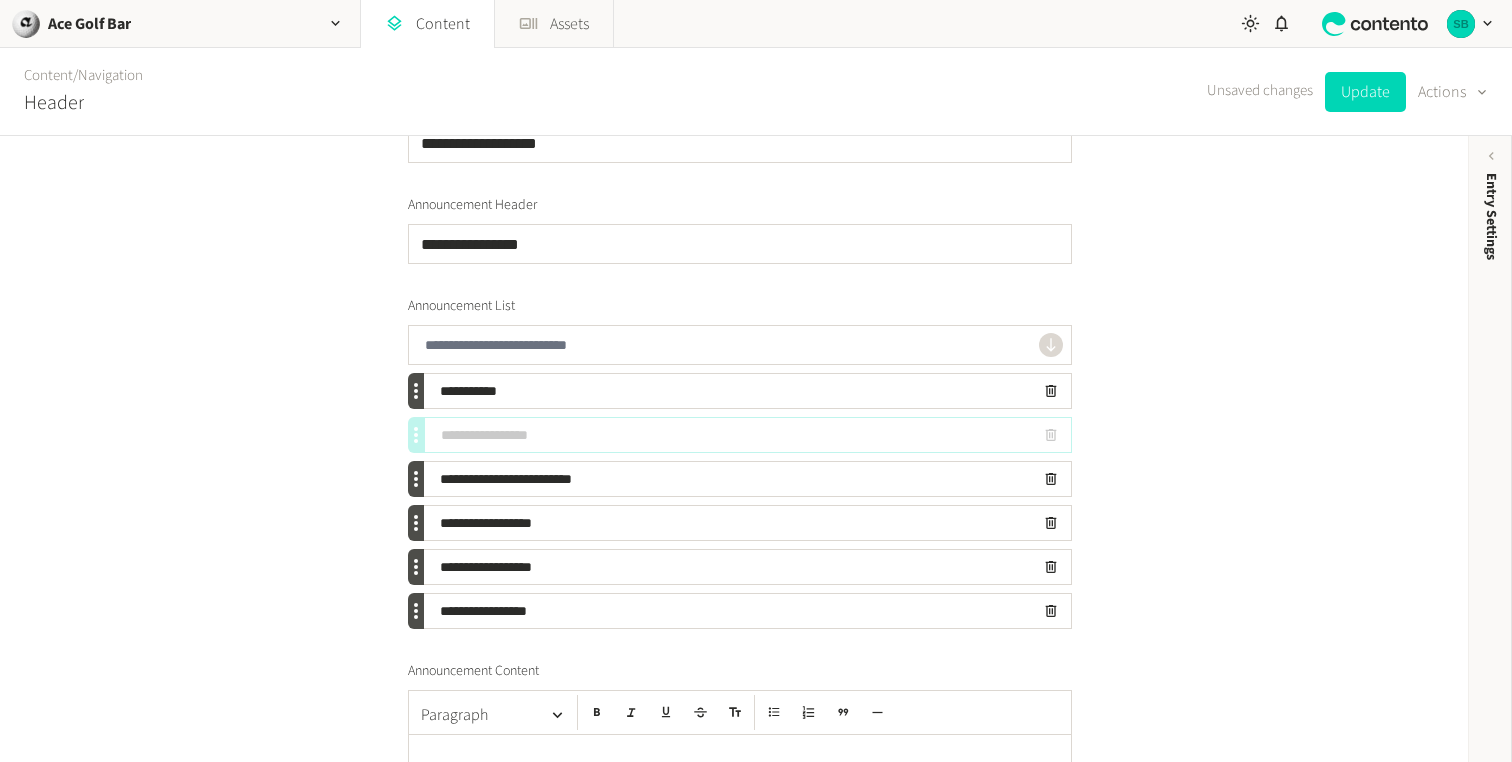 type on "**********" 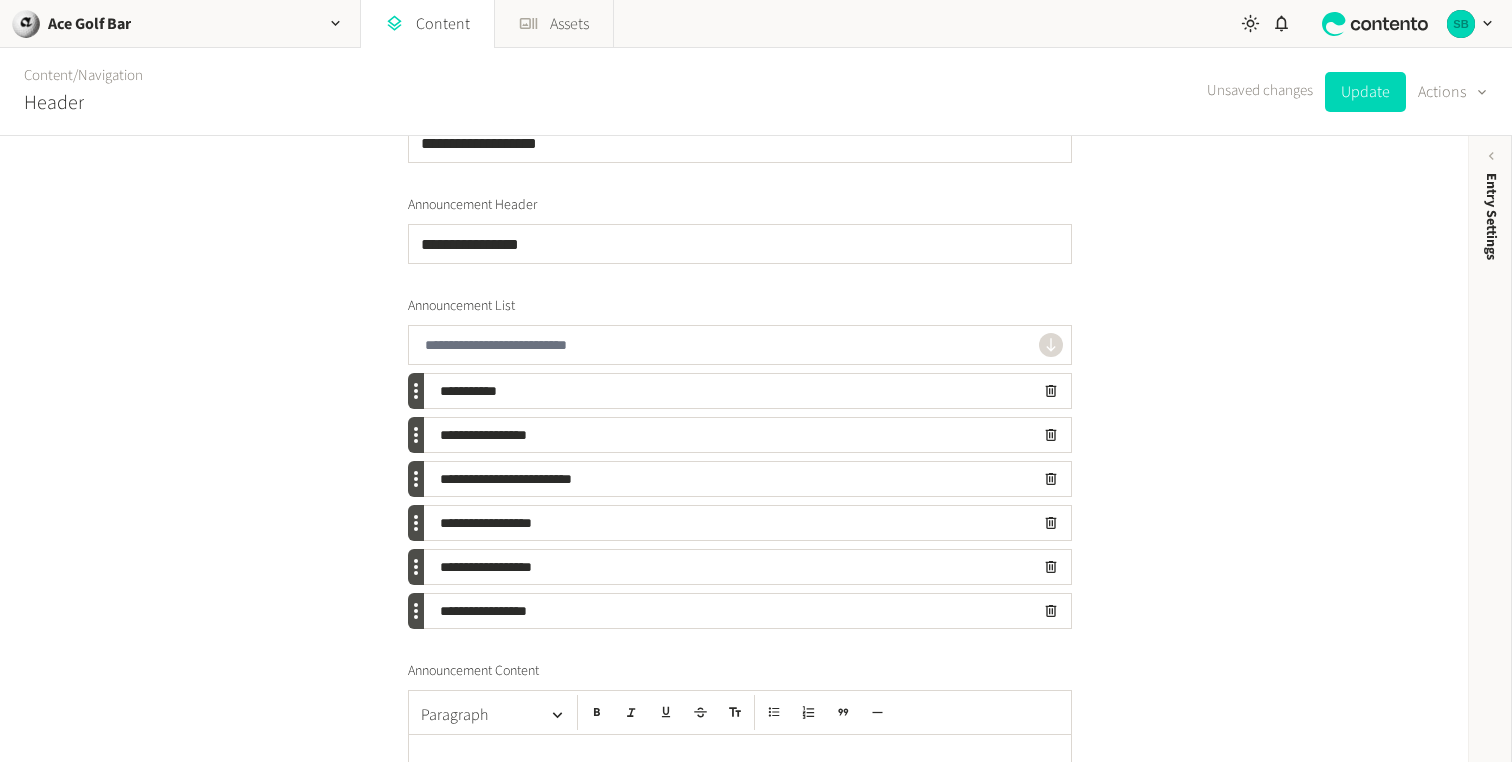 click on "**********" 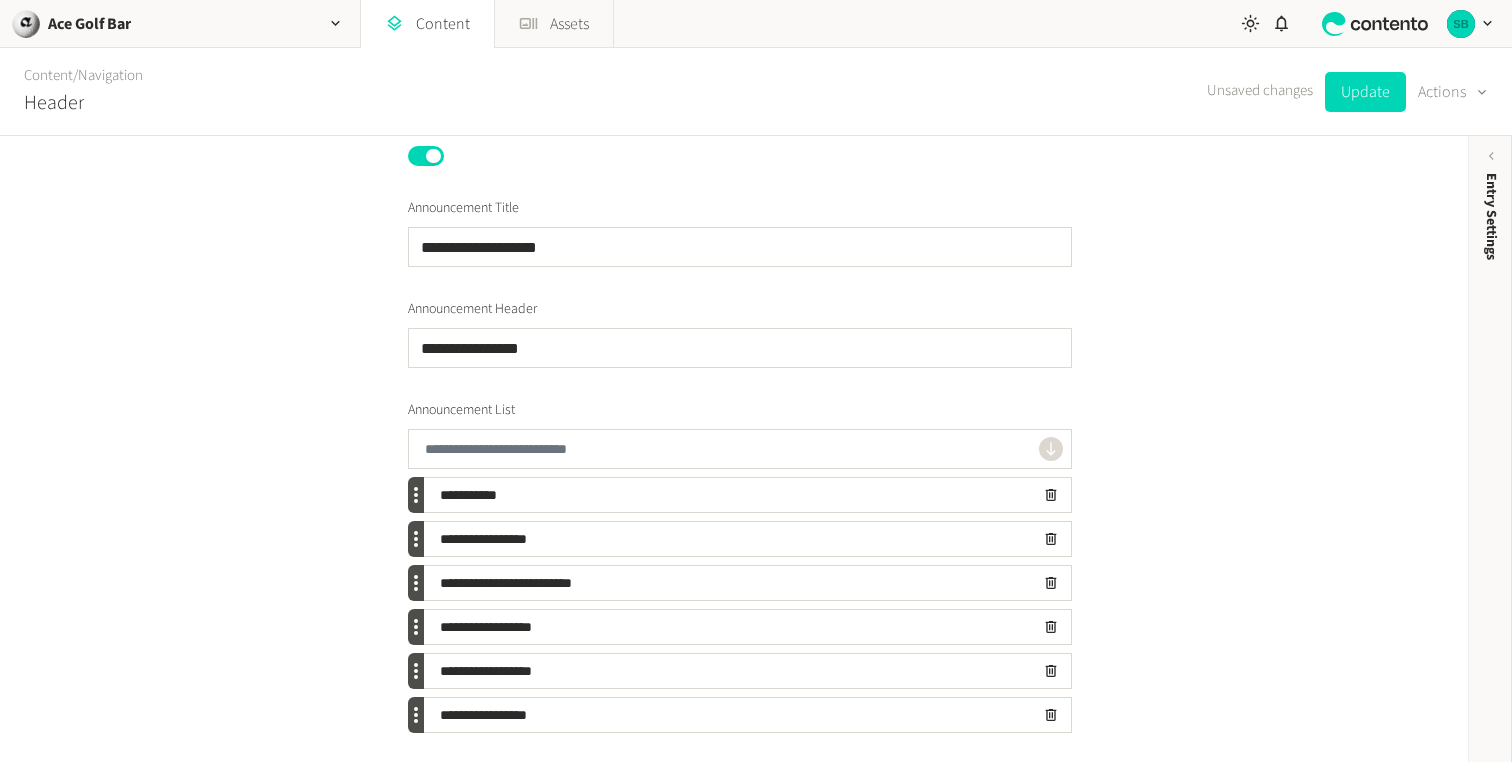 scroll, scrollTop: 1385, scrollLeft: 0, axis: vertical 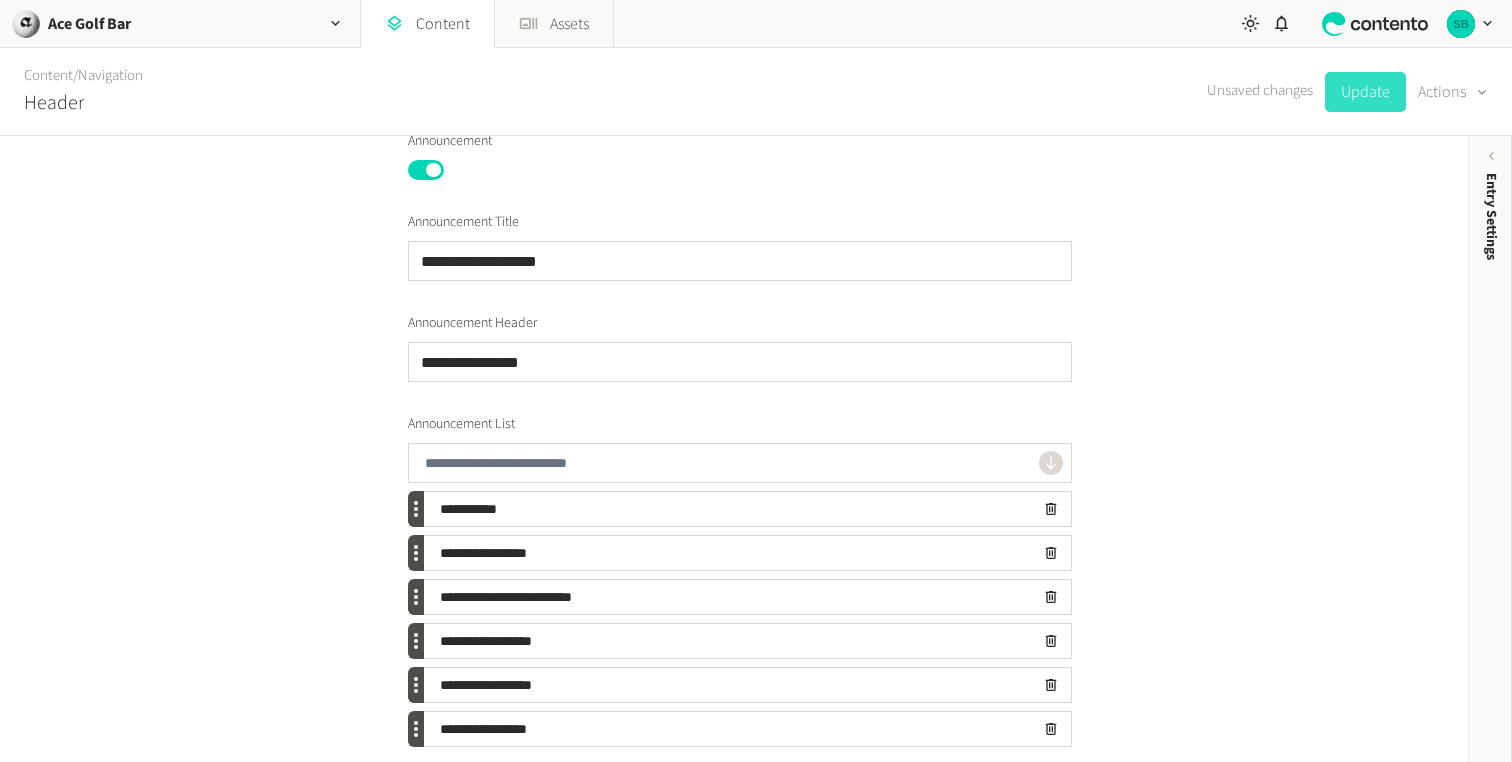 click on "Update" 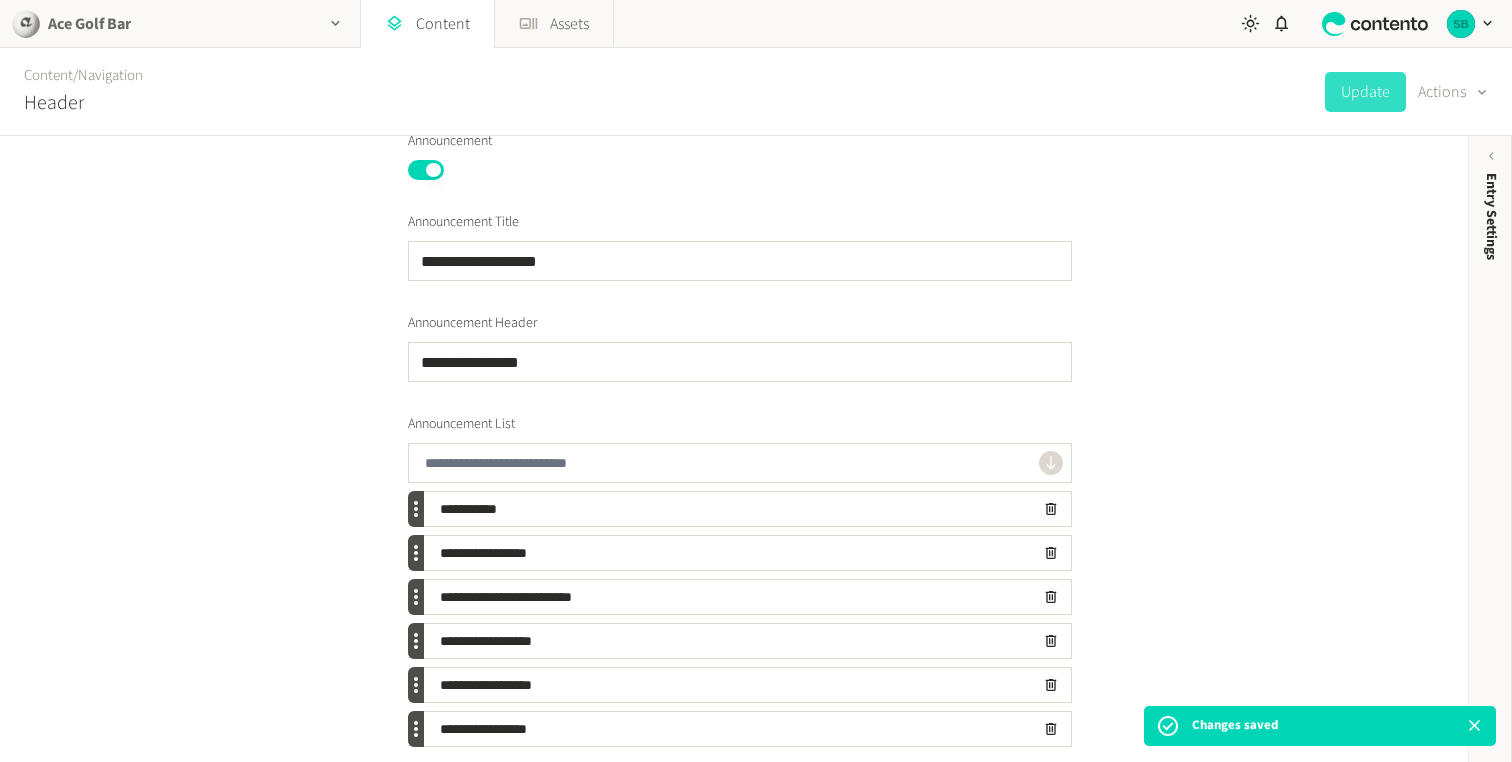 click on "Ace Golf Bar" 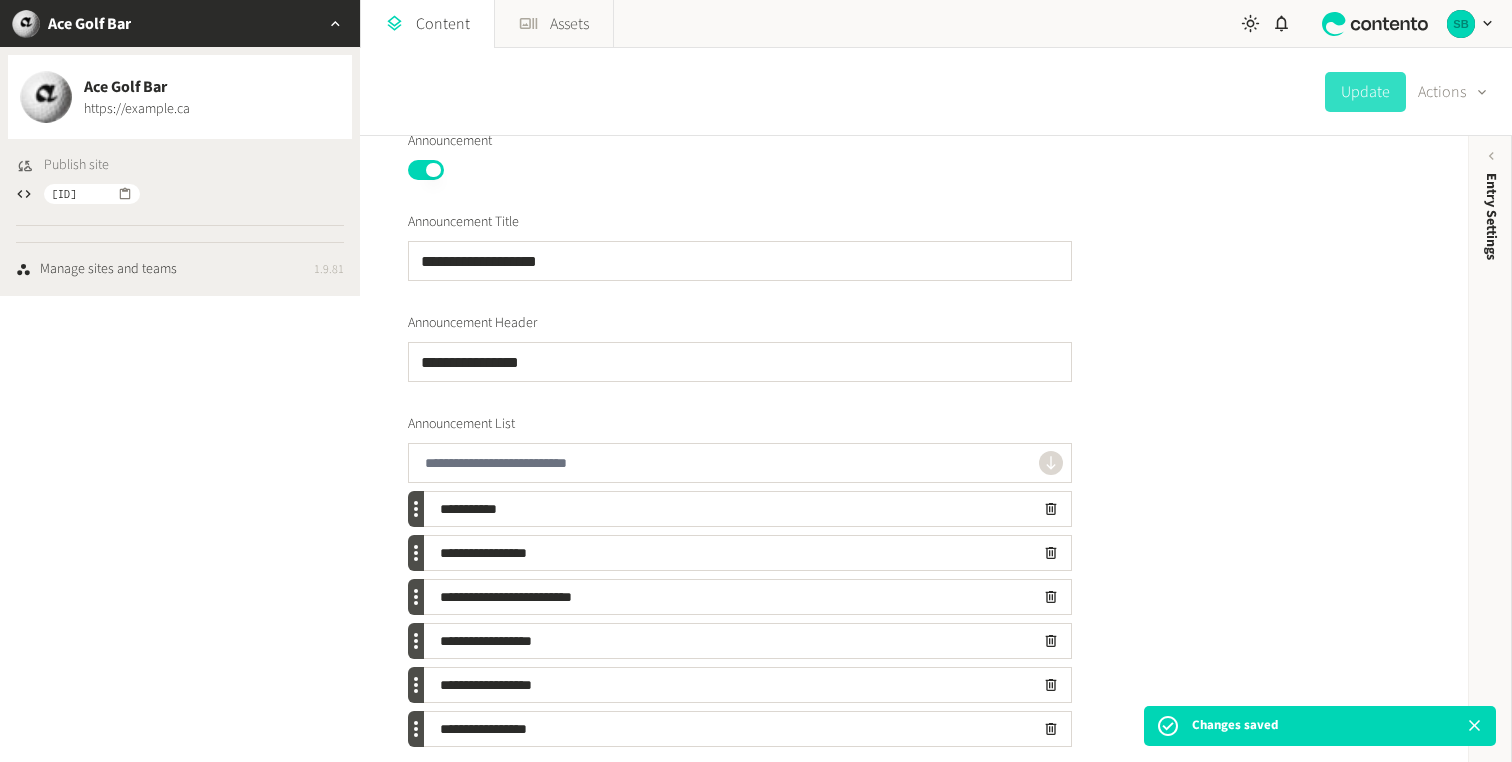 click on "Publish site" 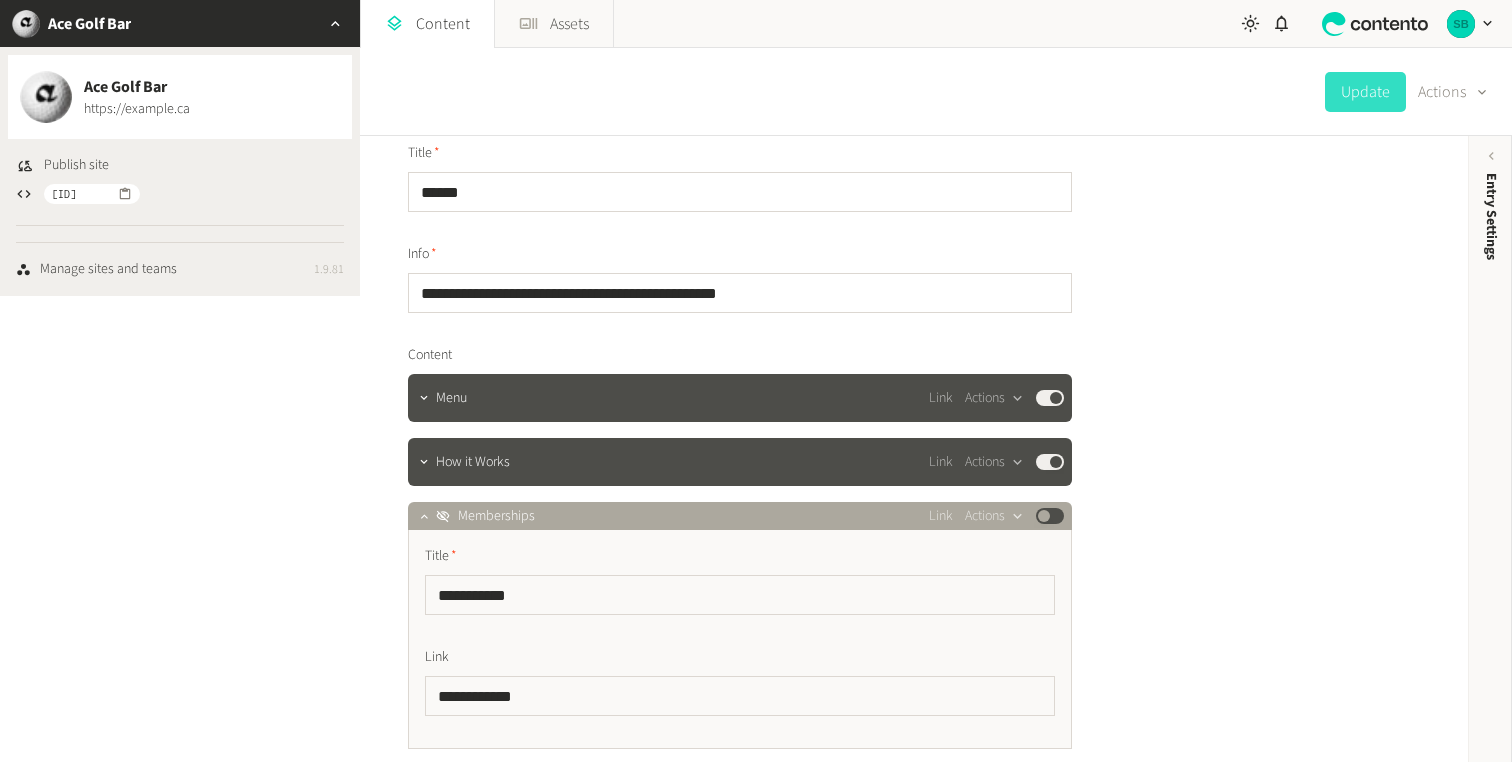 scroll, scrollTop: 0, scrollLeft: 0, axis: both 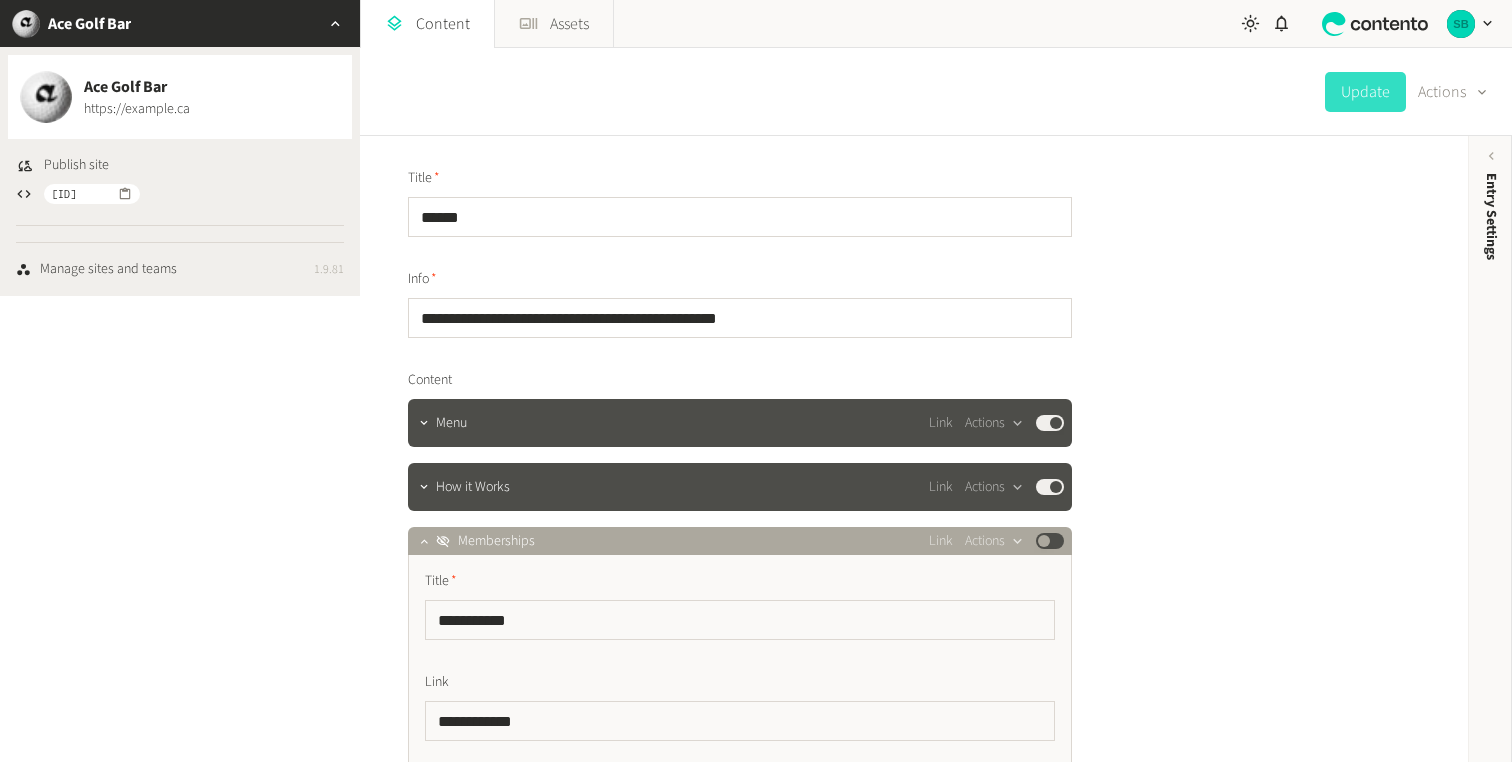 click 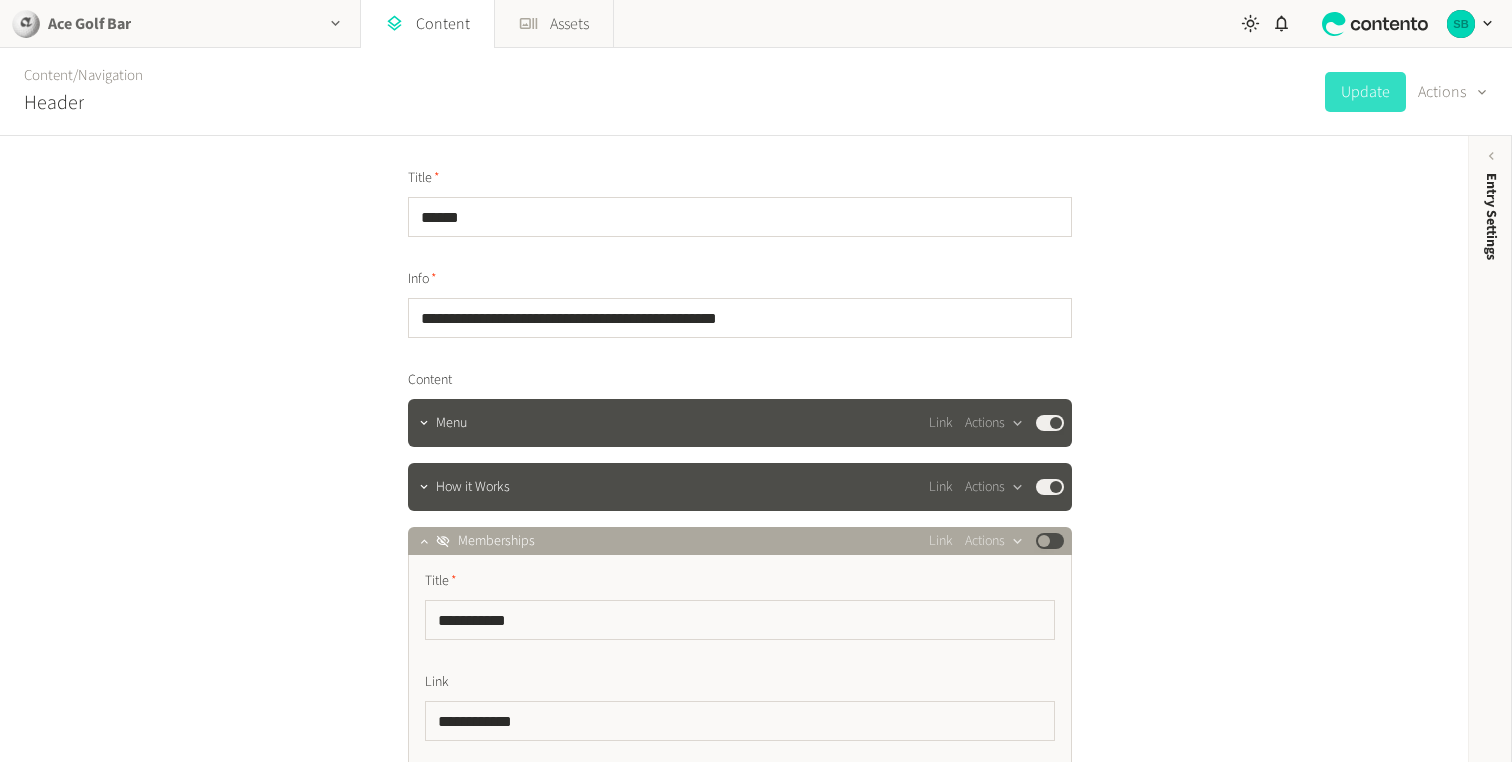 click on "Ace Golf Bar" 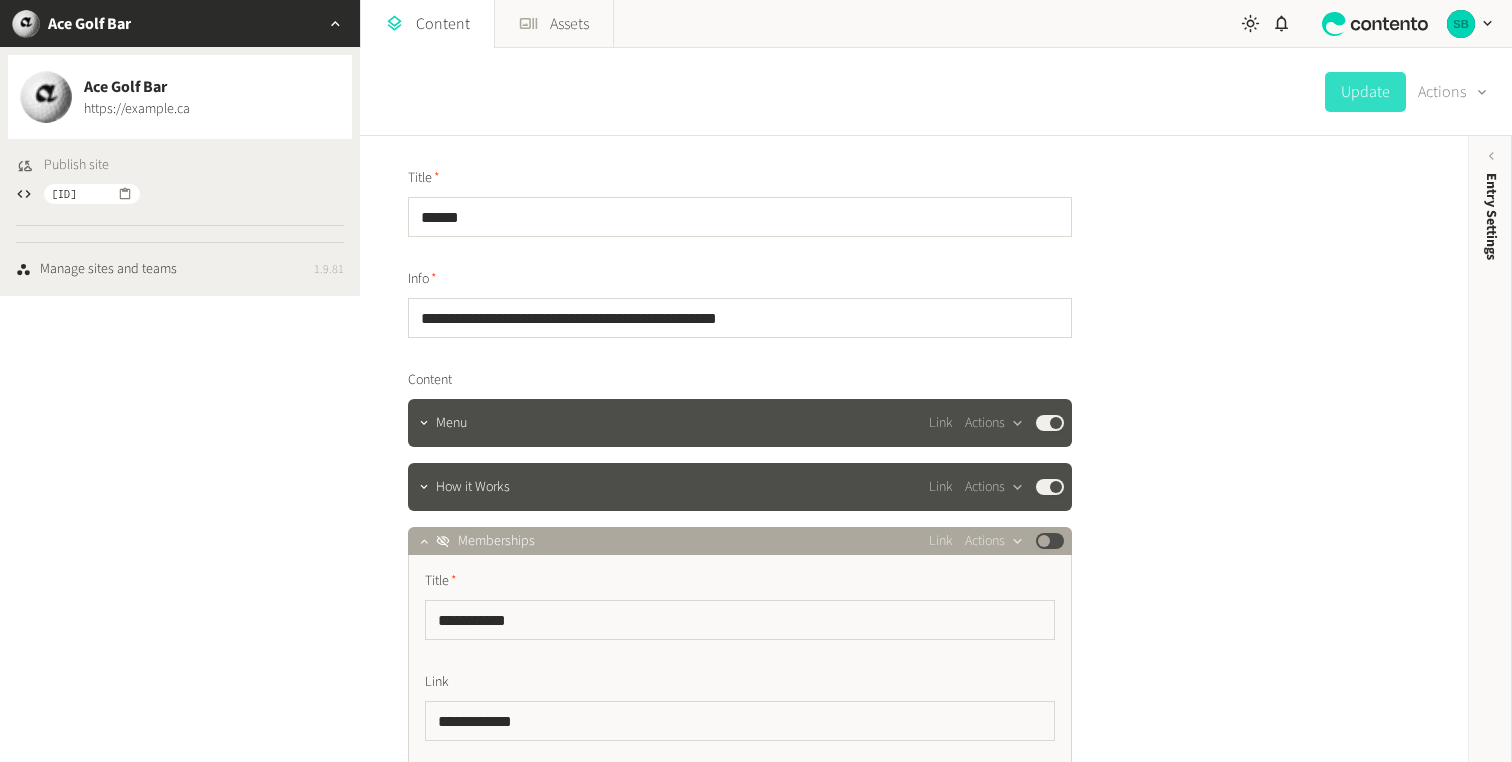 click on "Publish site" 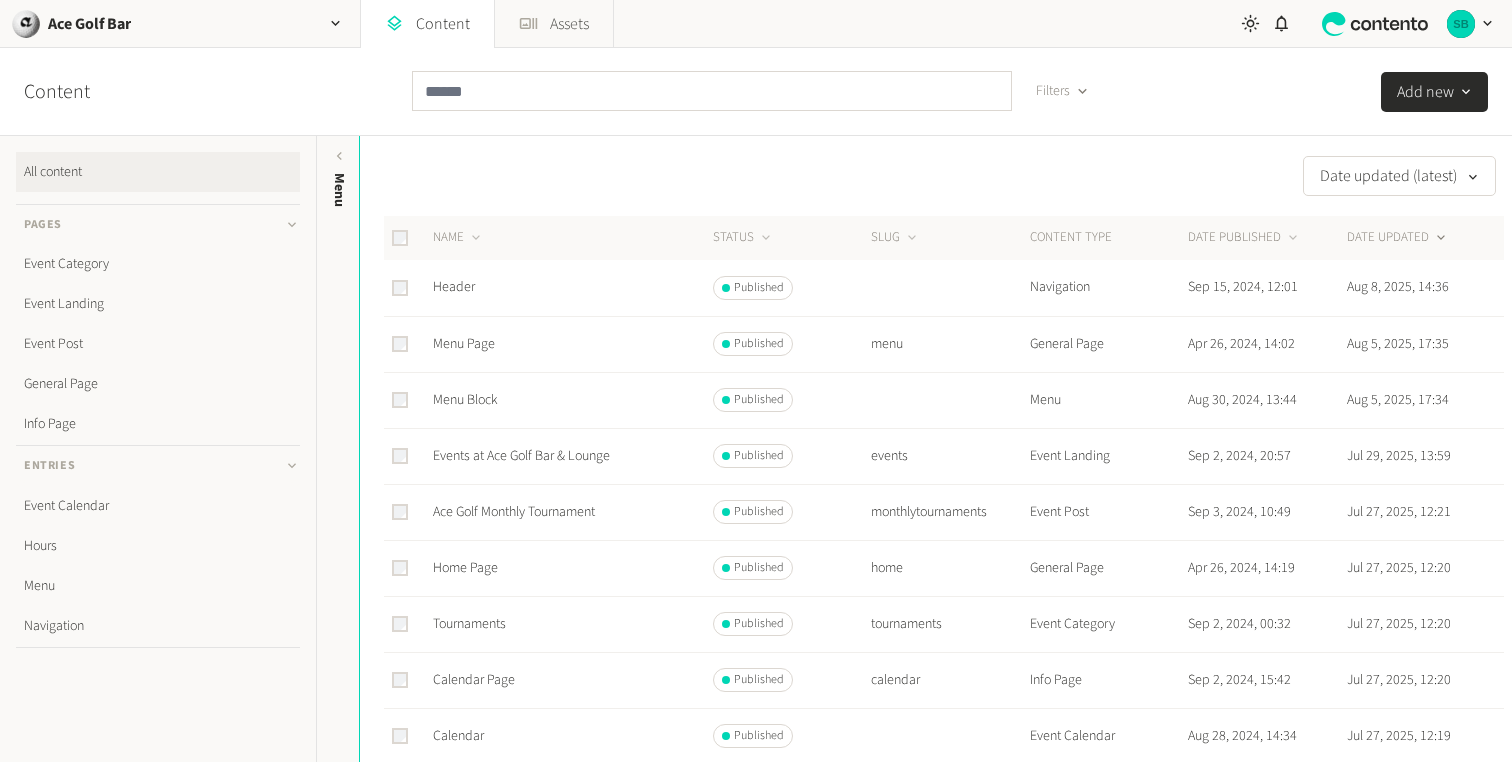 scroll, scrollTop: 0, scrollLeft: 0, axis: both 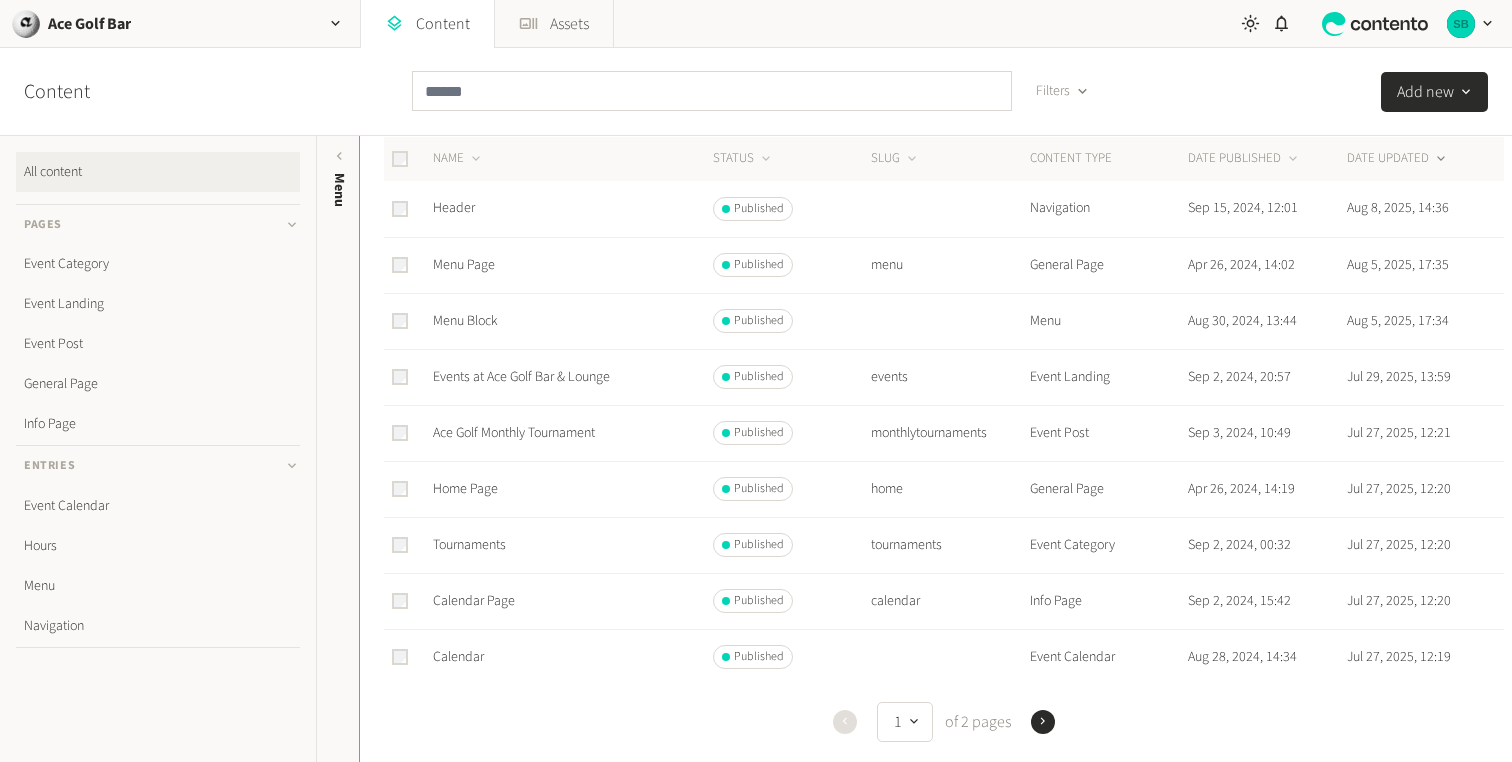 click on "Home Page" 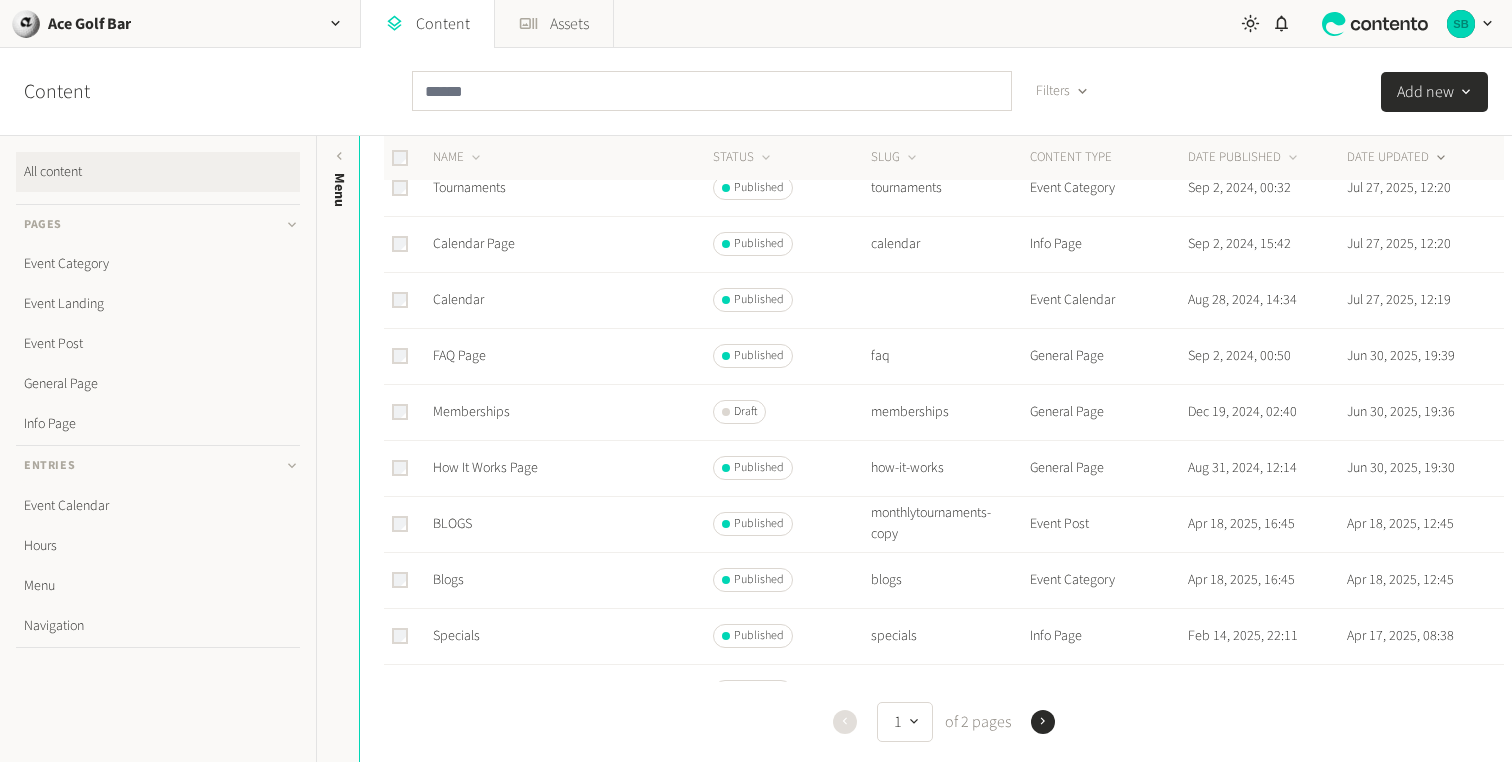 scroll, scrollTop: 434, scrollLeft: 0, axis: vertical 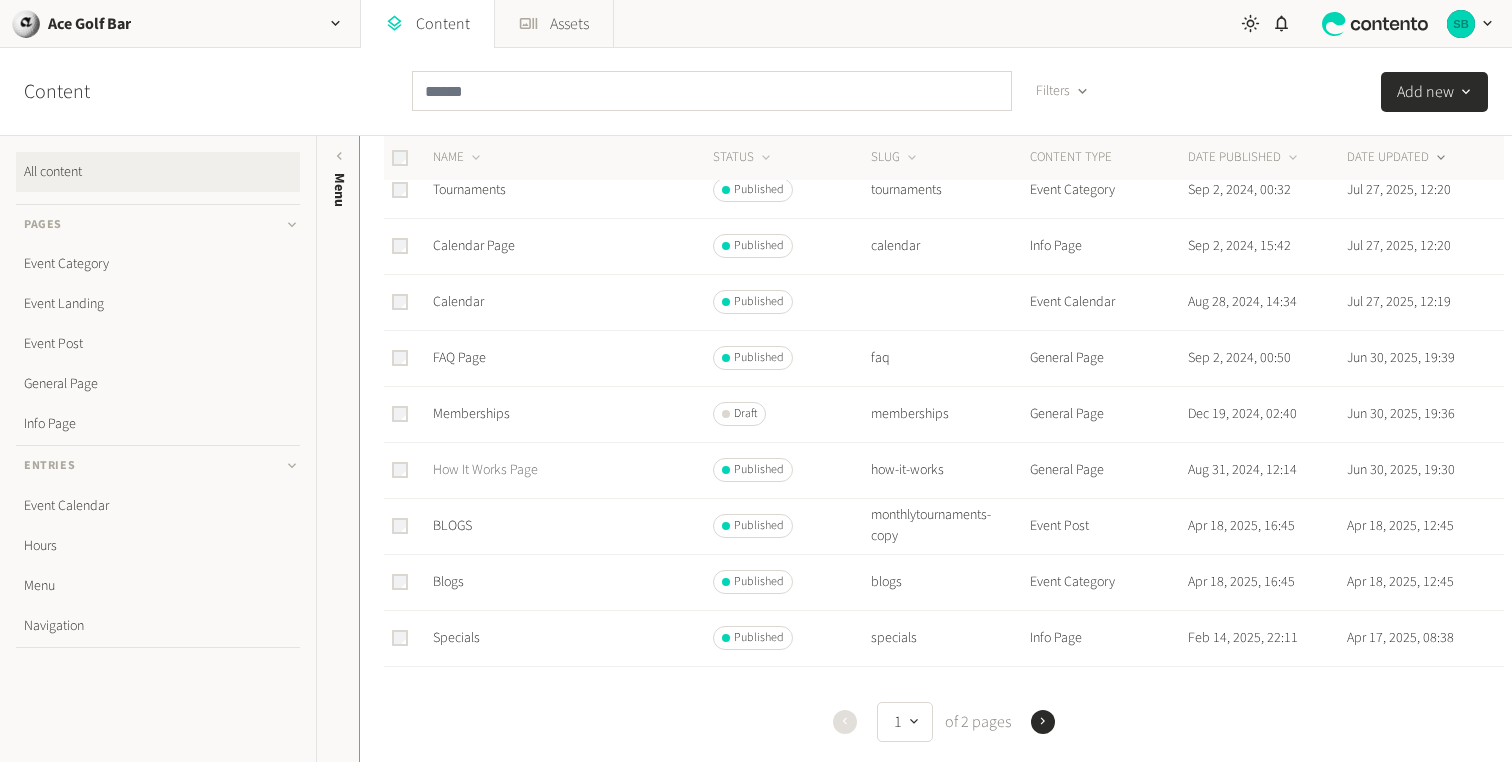 click on "How It Works Page" 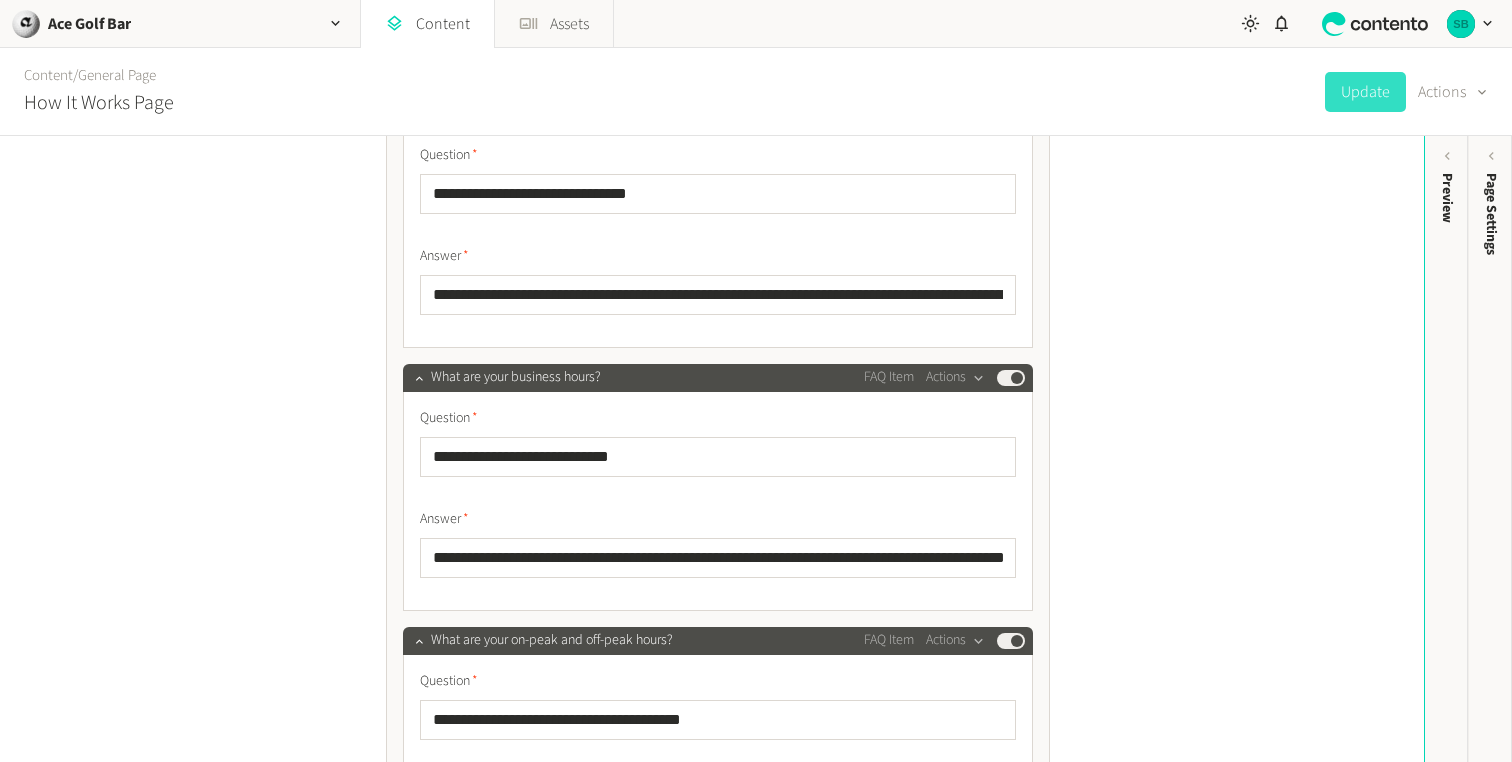 scroll, scrollTop: 942, scrollLeft: 0, axis: vertical 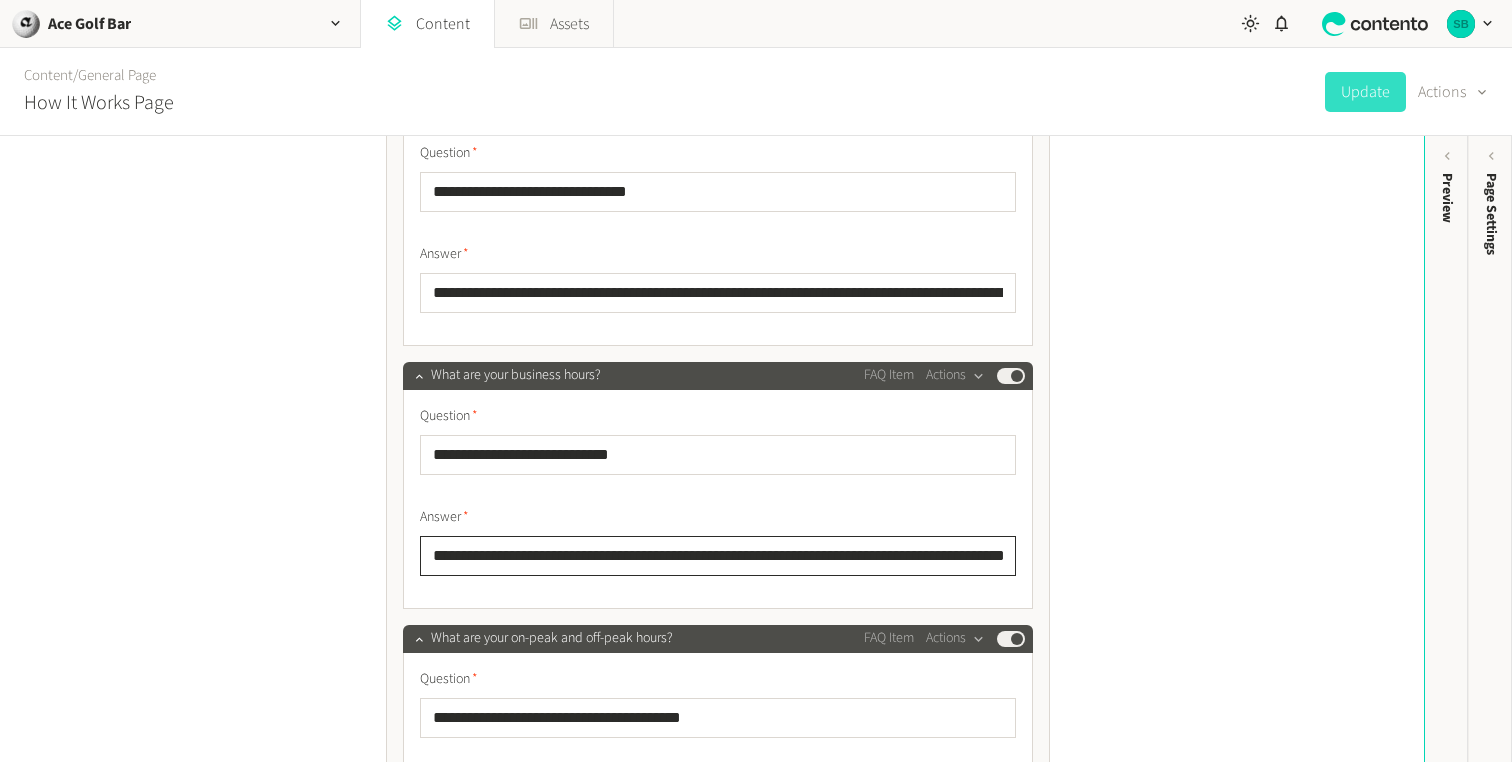 click on "**********" 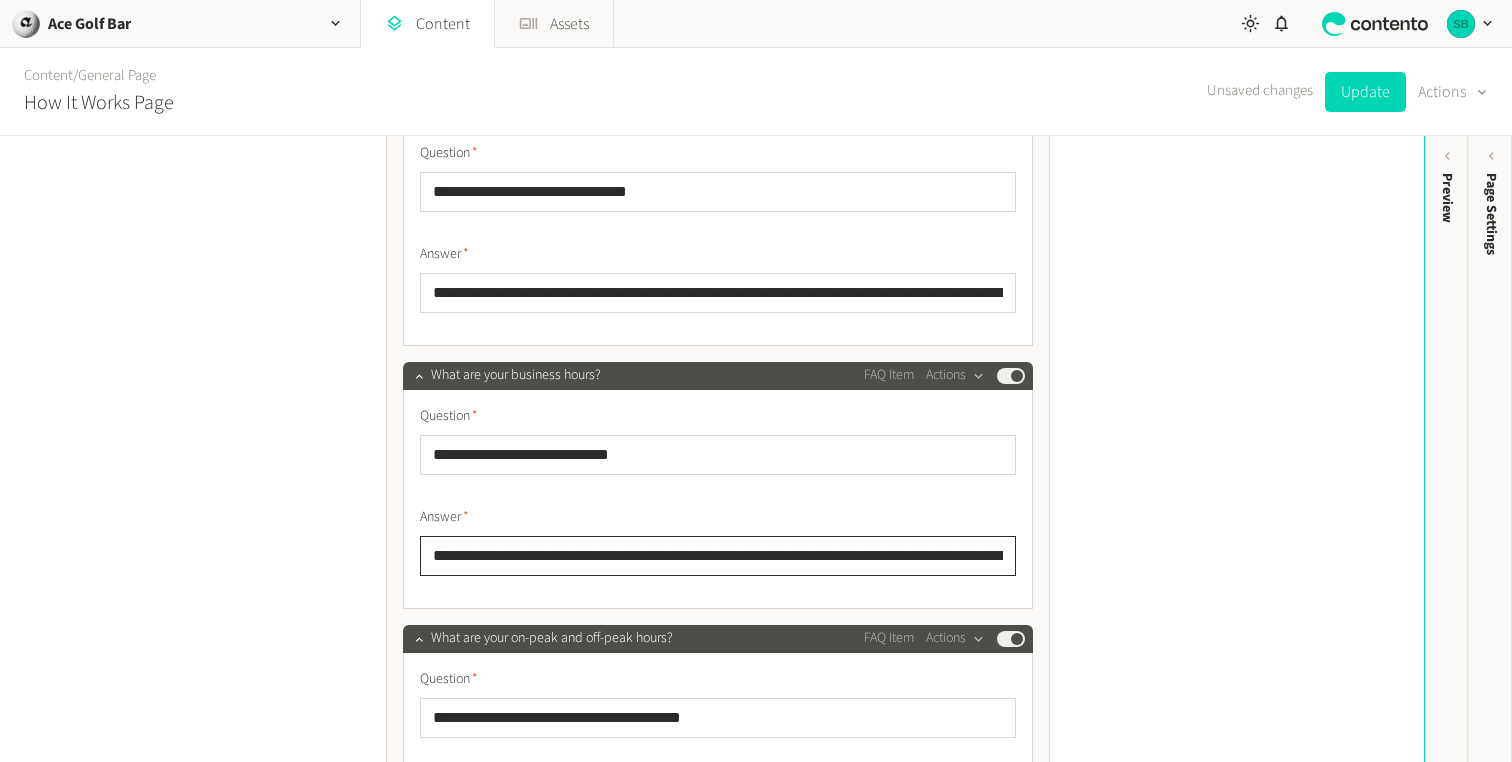 click on "**********" 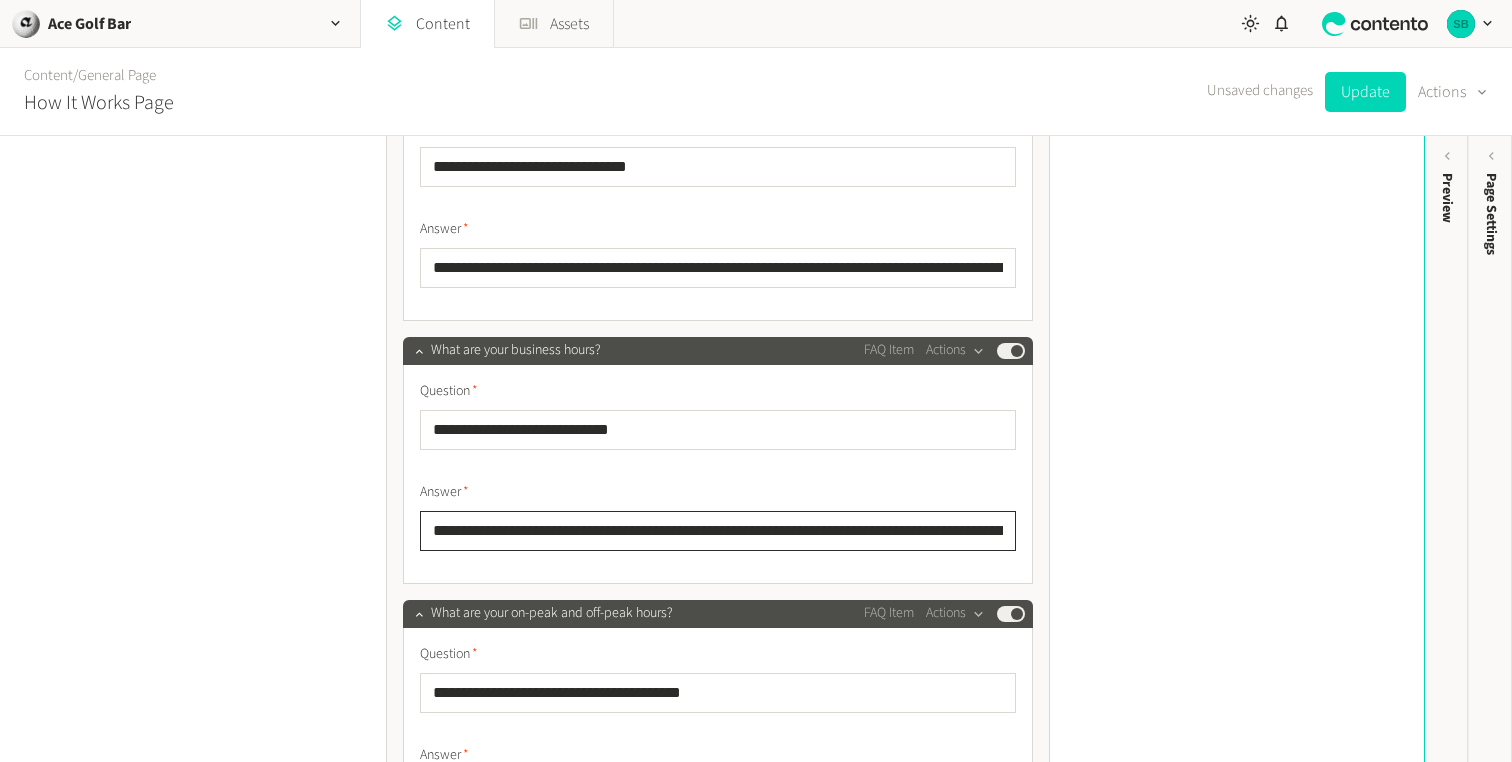 scroll, scrollTop: 973, scrollLeft: 0, axis: vertical 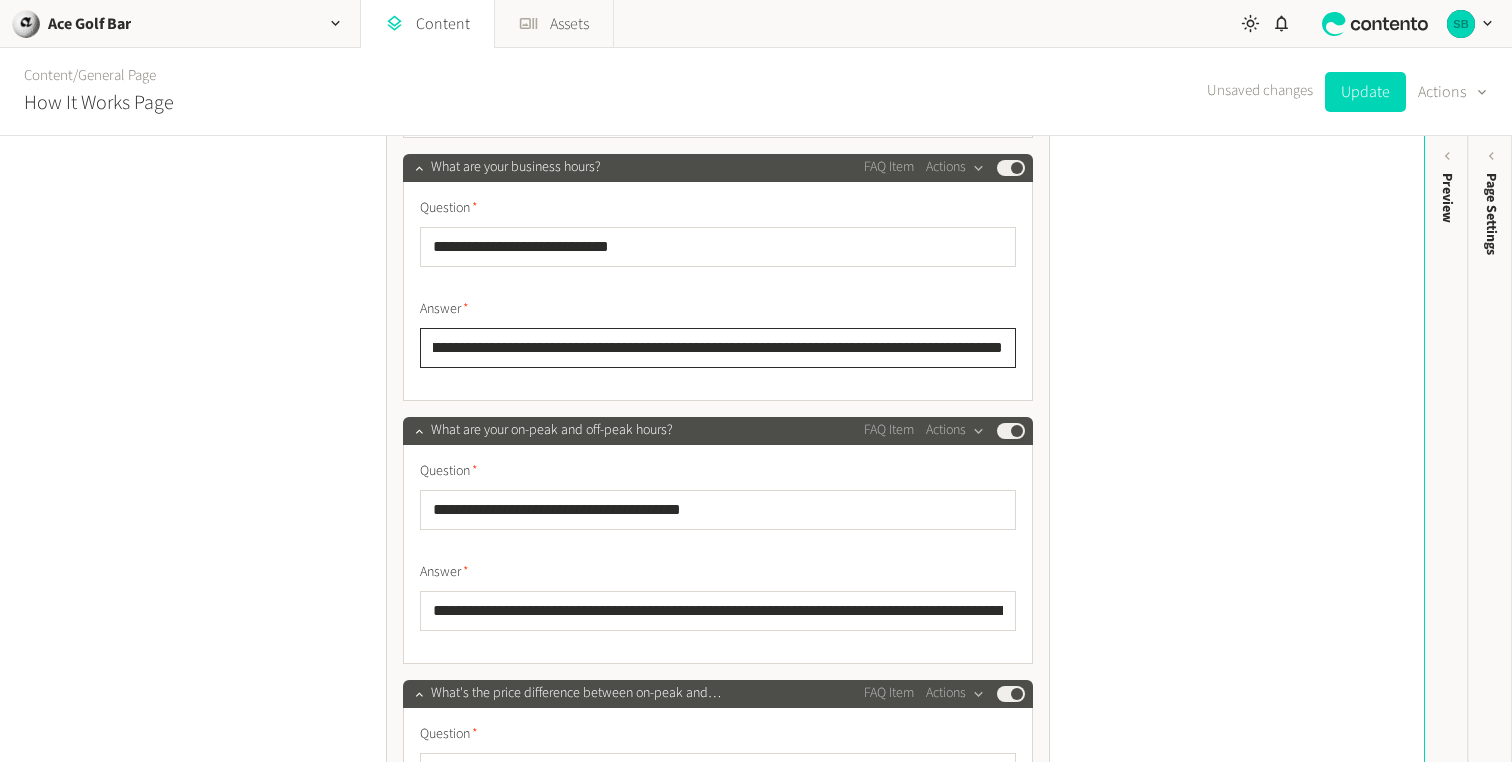 type on "**********" 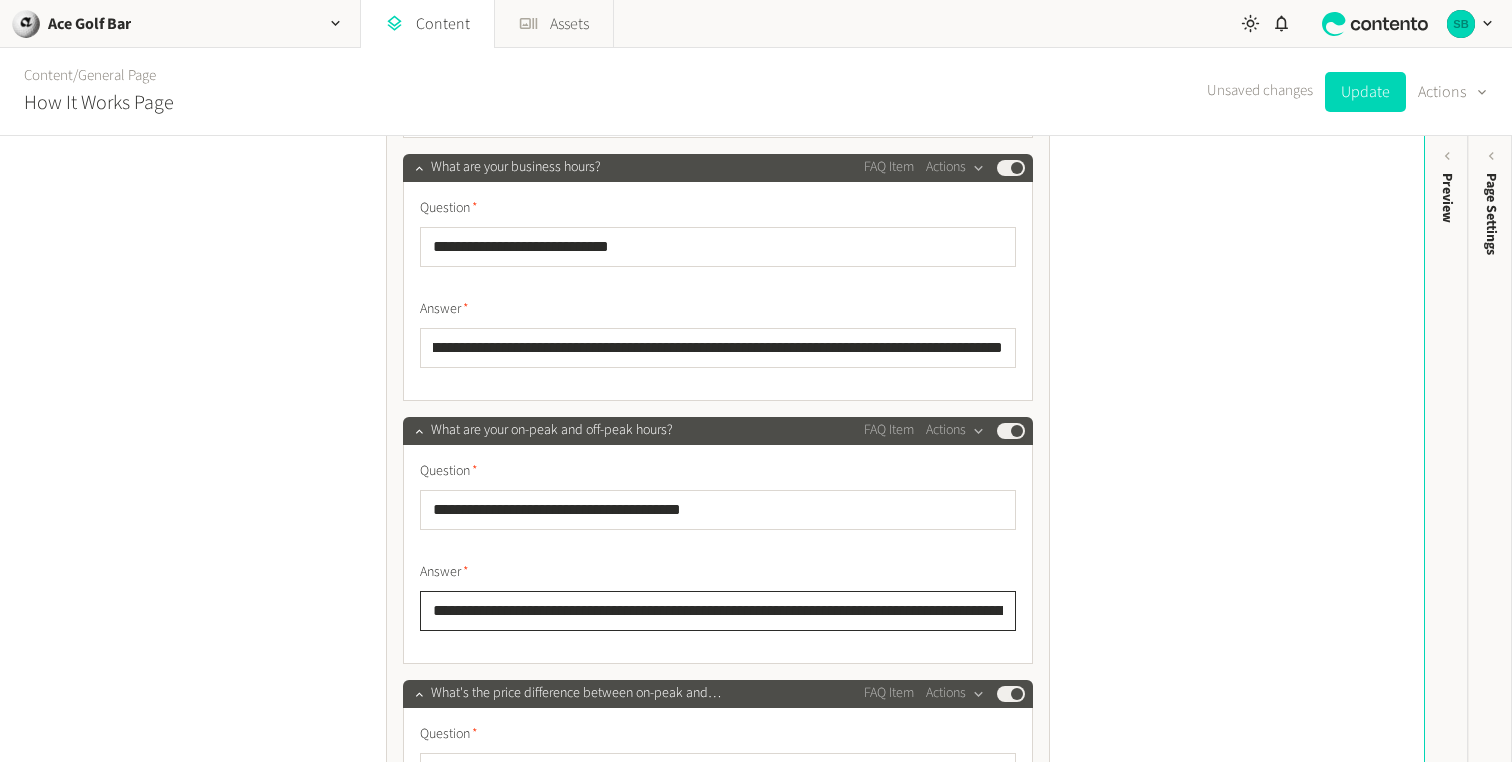scroll, scrollTop: 0, scrollLeft: 0, axis: both 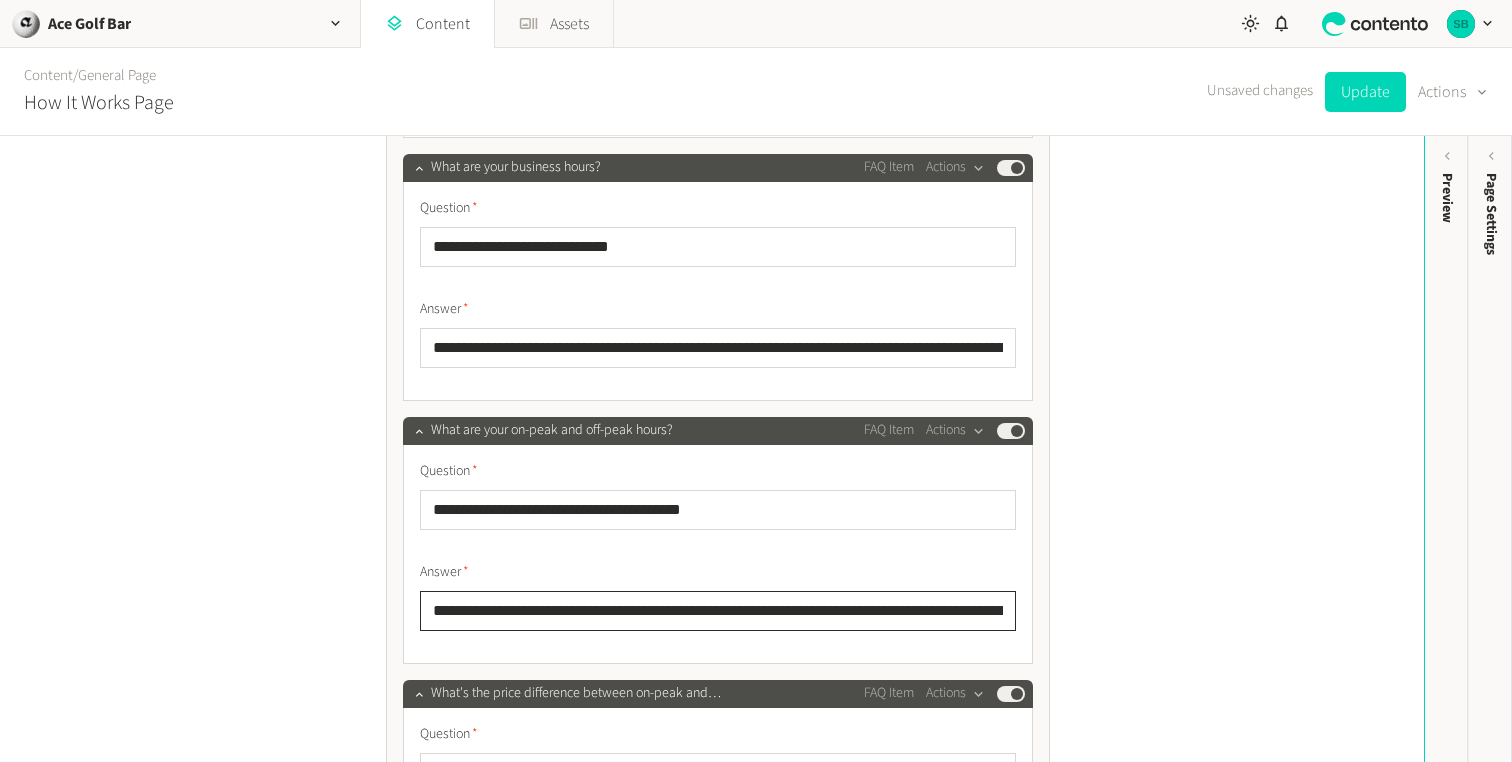 click on "**********" 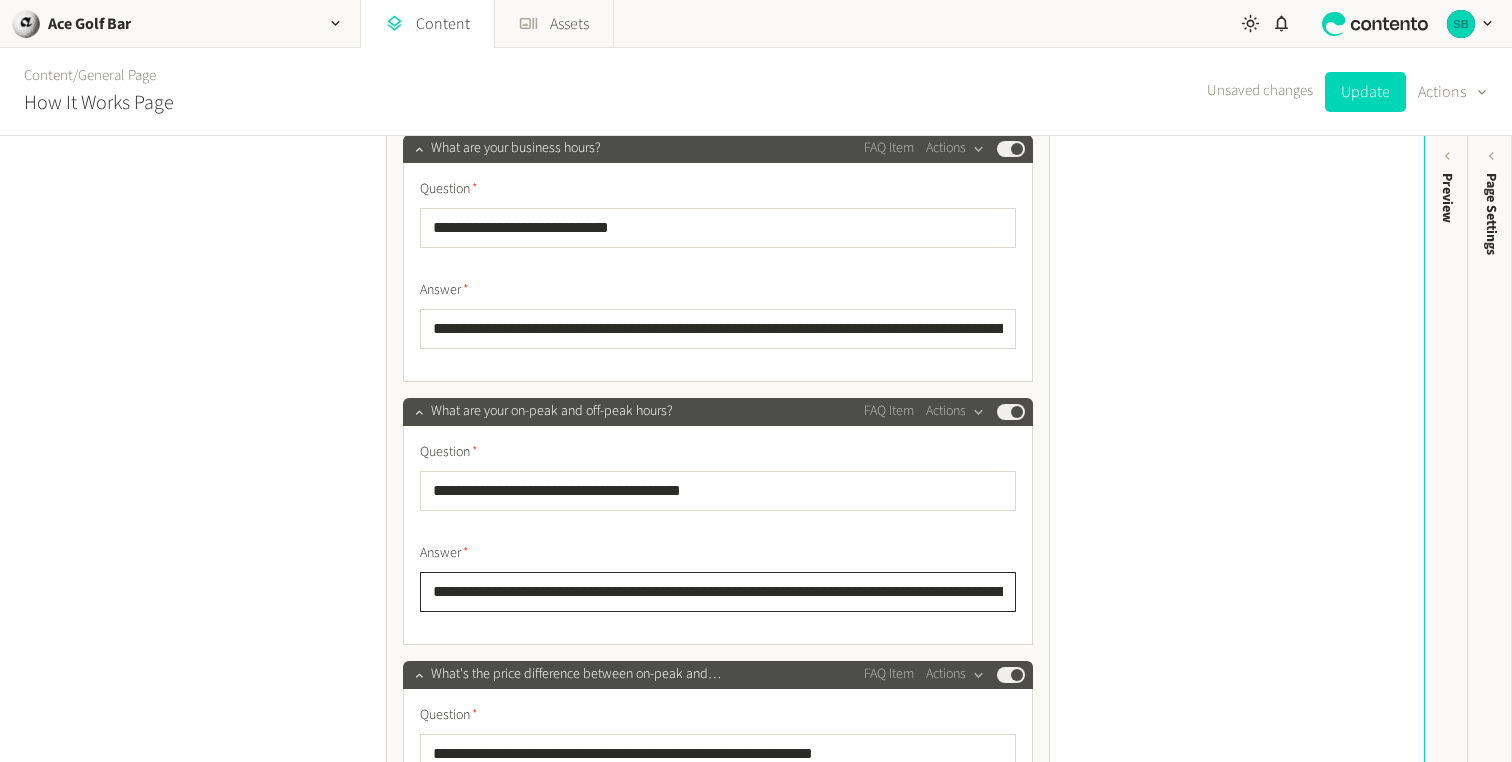 scroll, scrollTop: 1170, scrollLeft: 0, axis: vertical 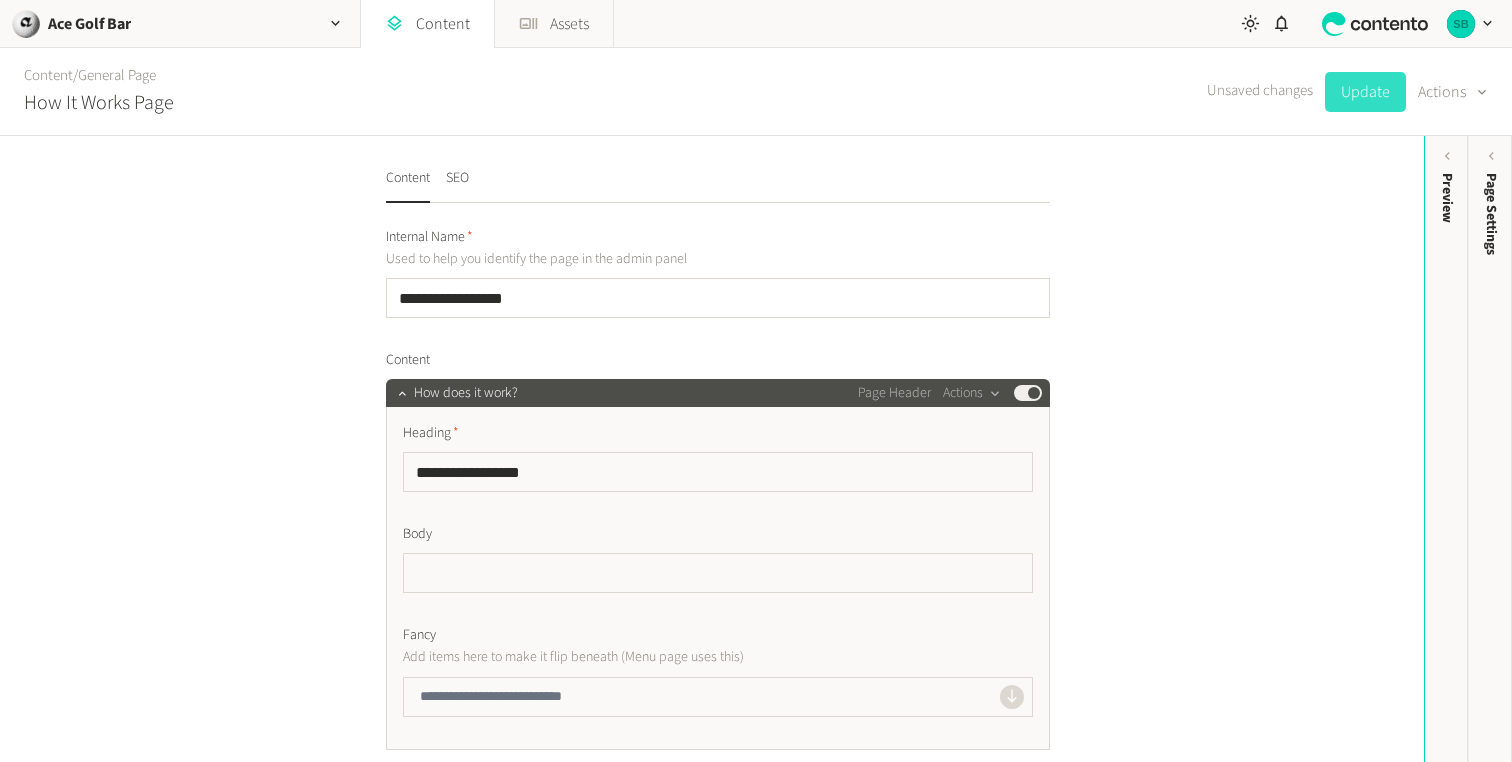 type on "**********" 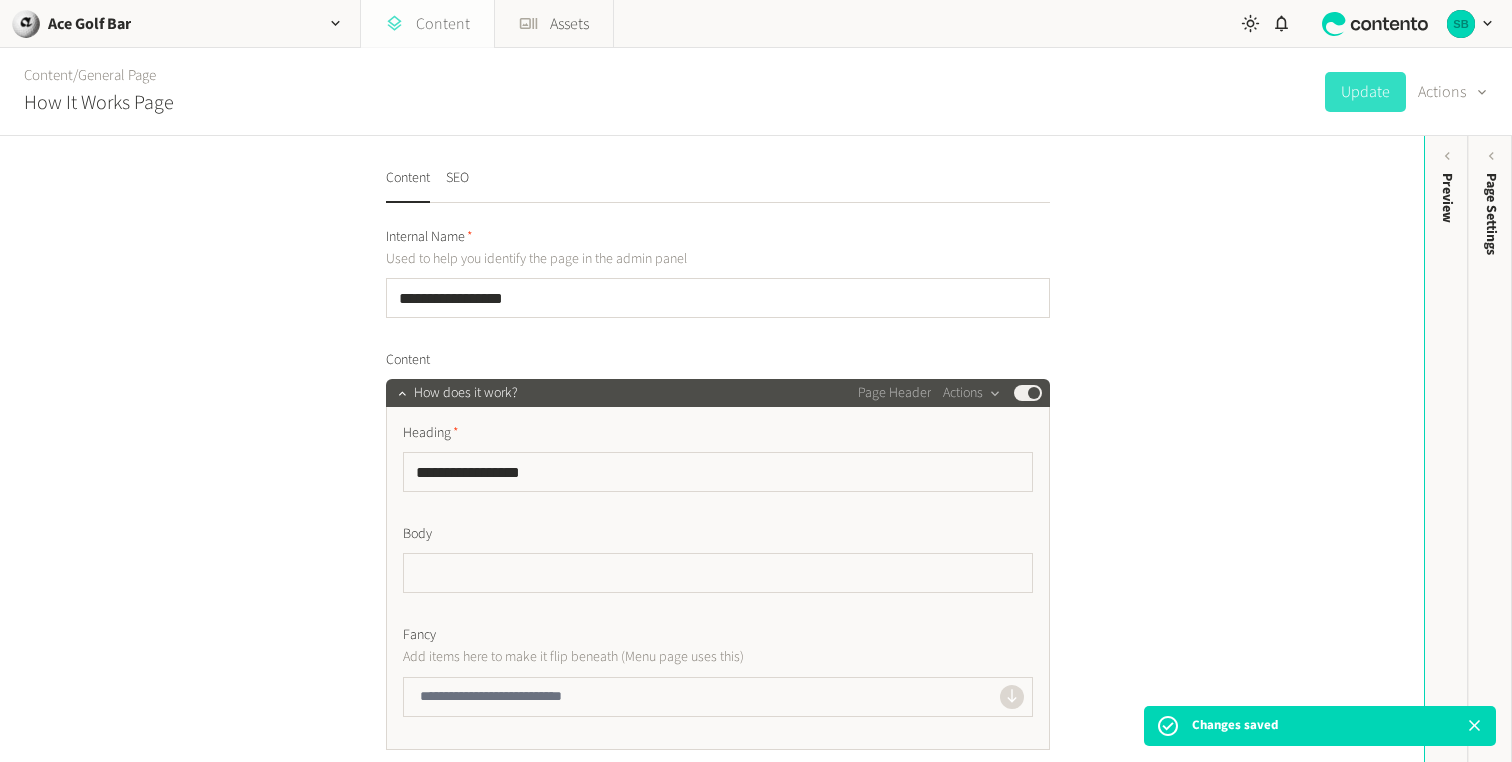 click 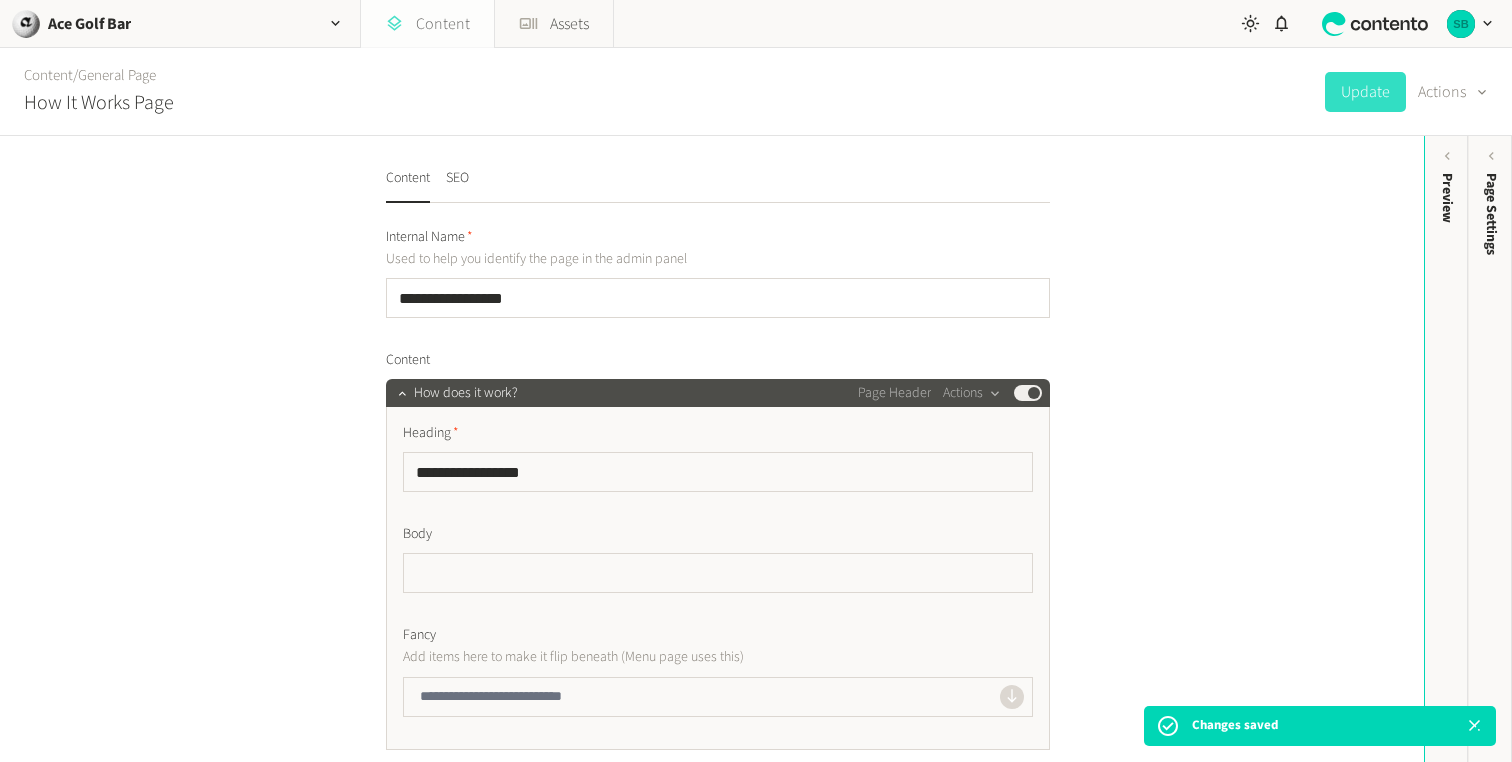 click on "Content" 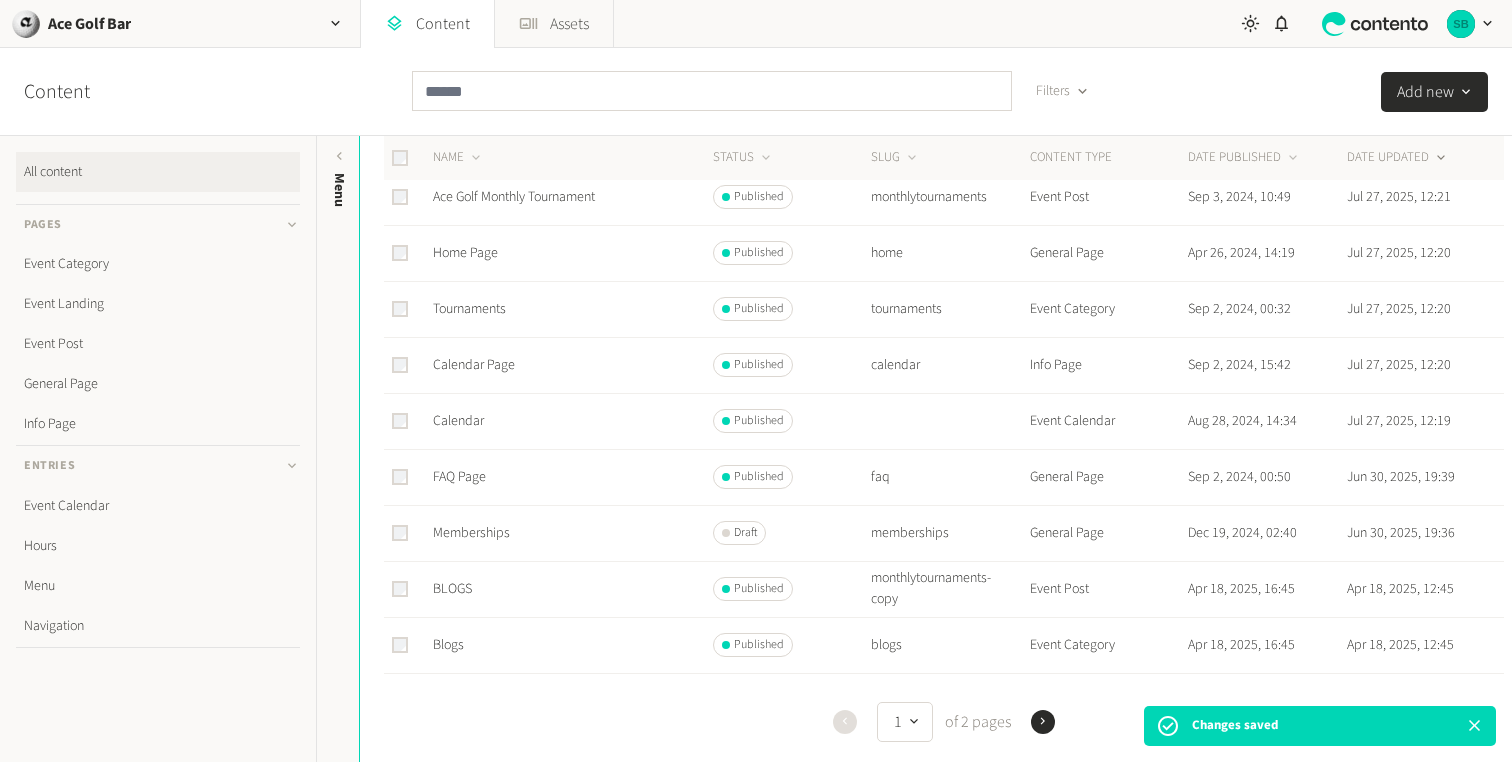 scroll, scrollTop: 381, scrollLeft: 0, axis: vertical 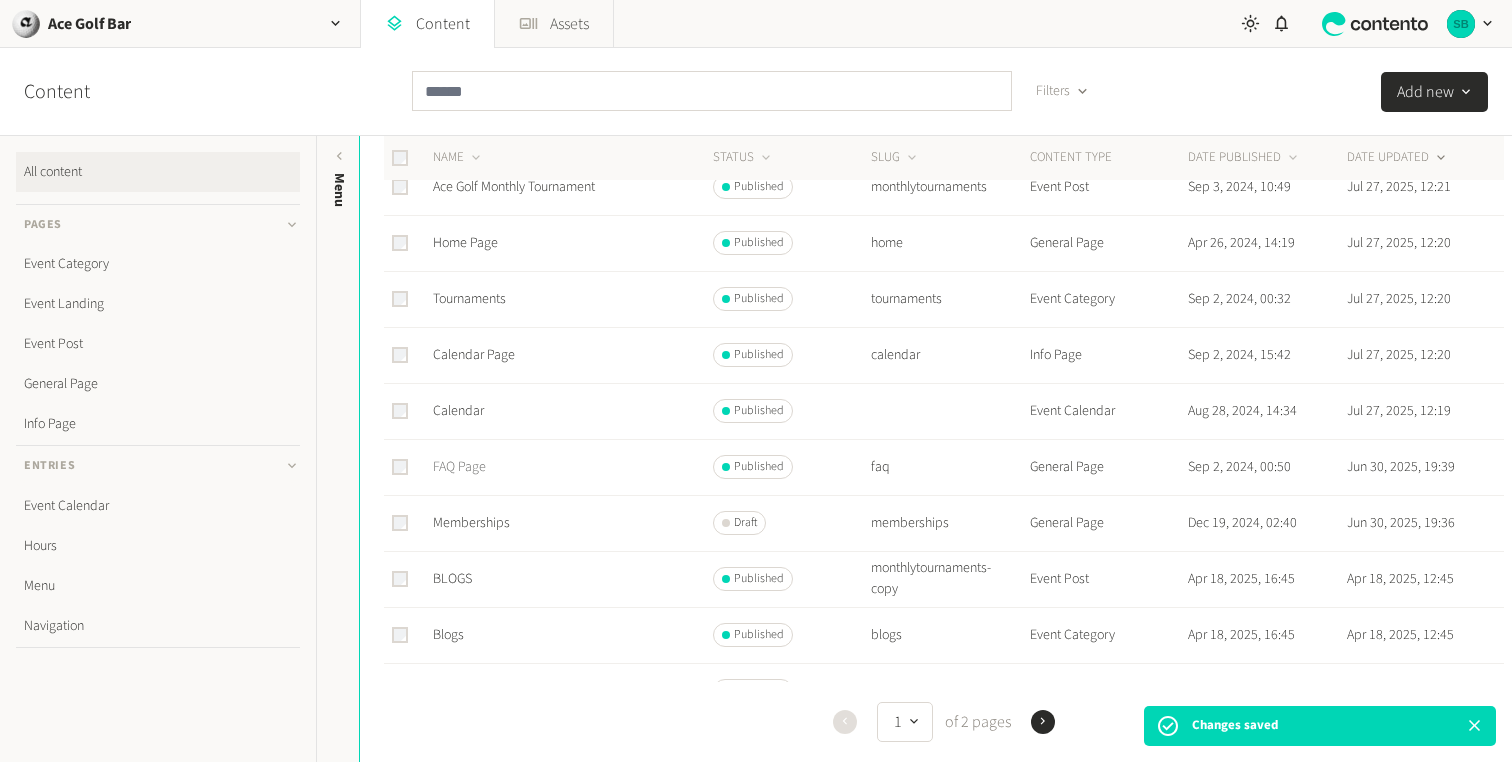 click on "FAQ Page" 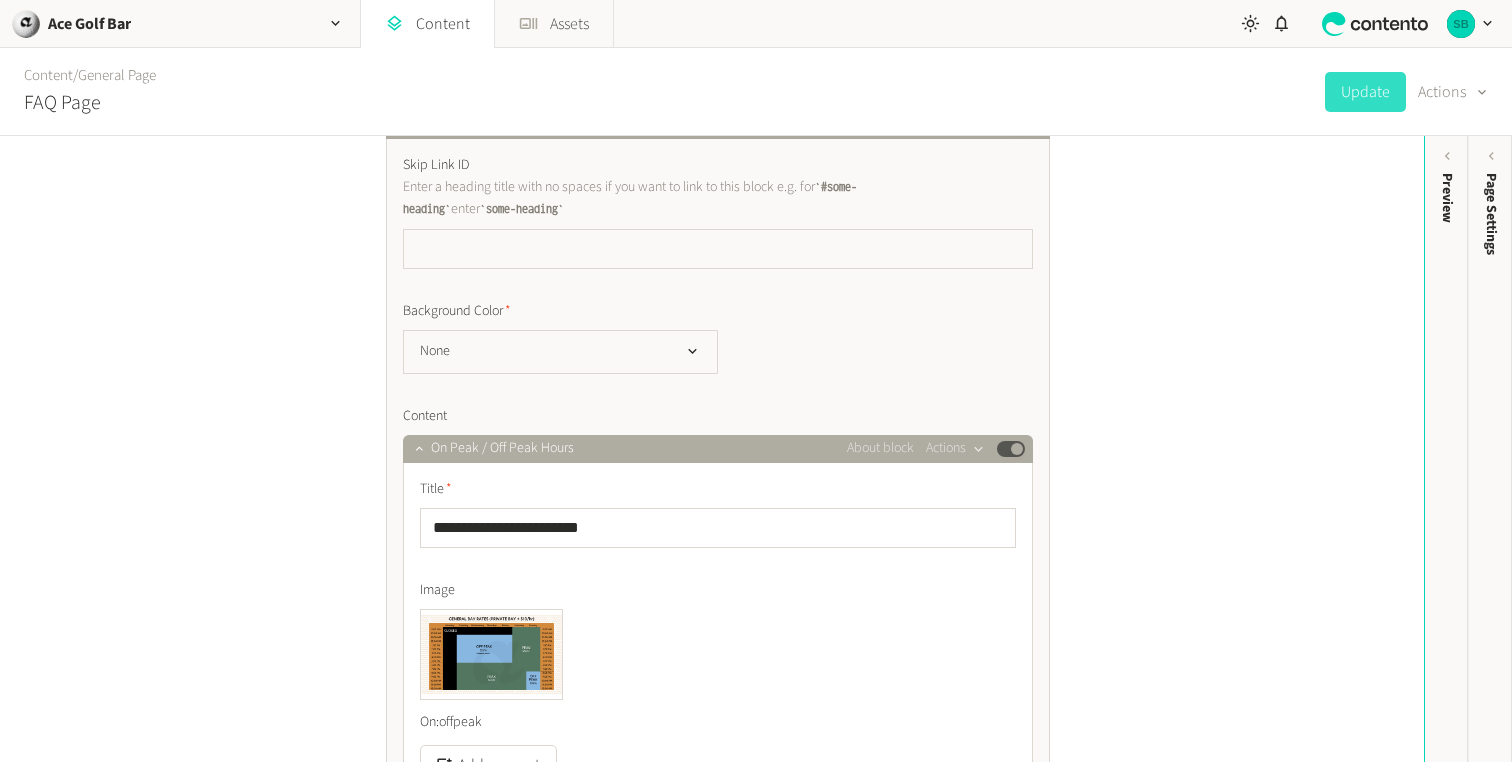 scroll, scrollTop: 1620, scrollLeft: 0, axis: vertical 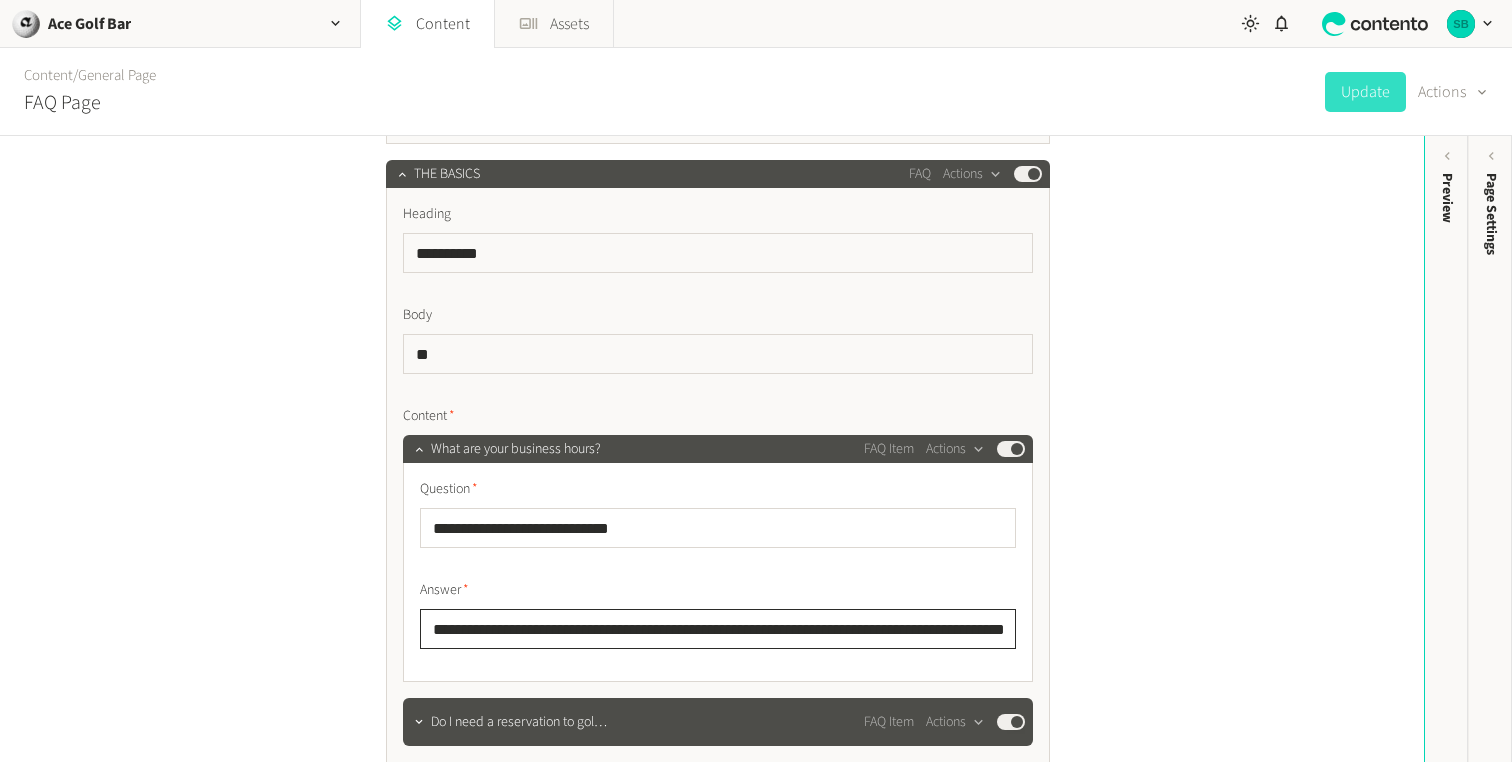 click on "**********" 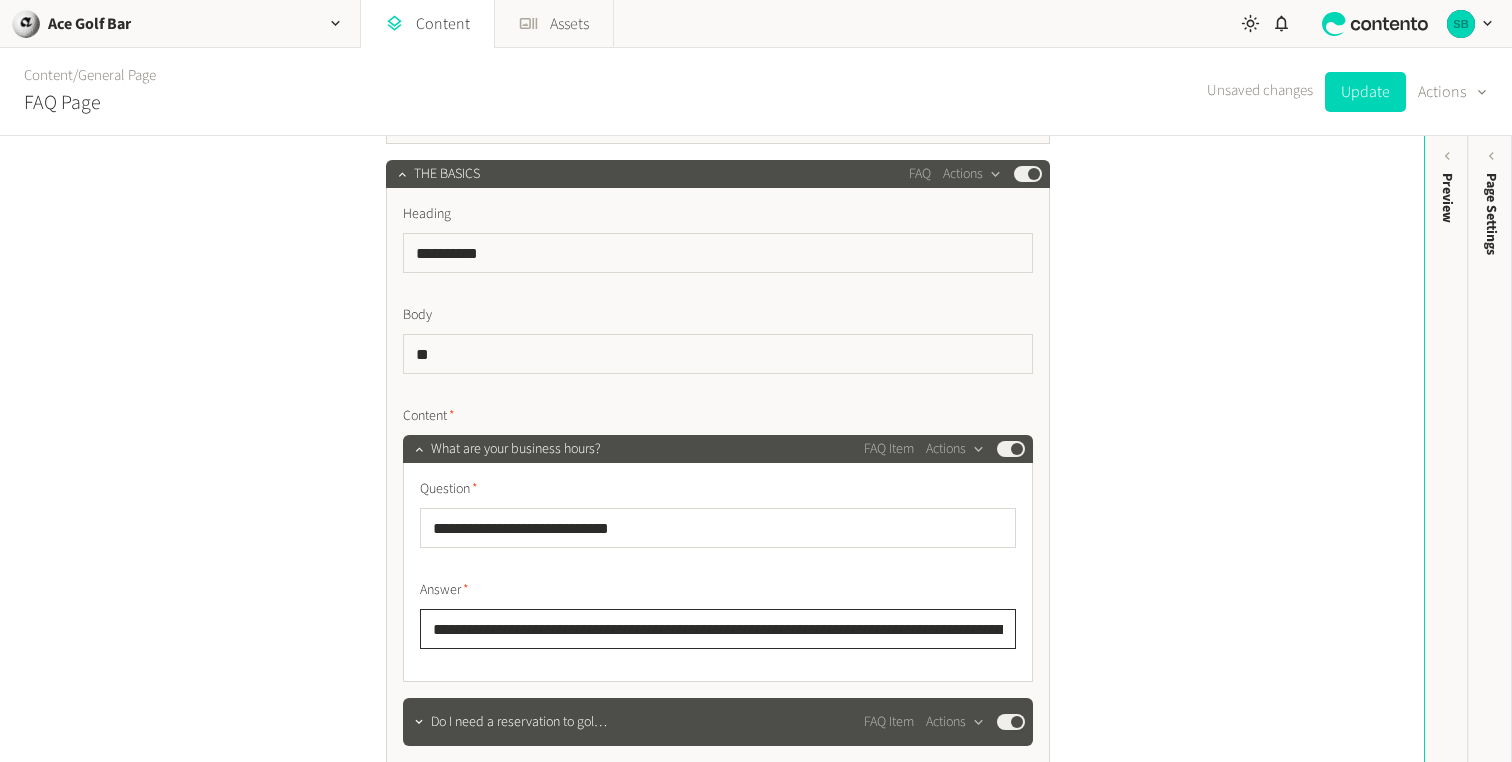 click on "**********" 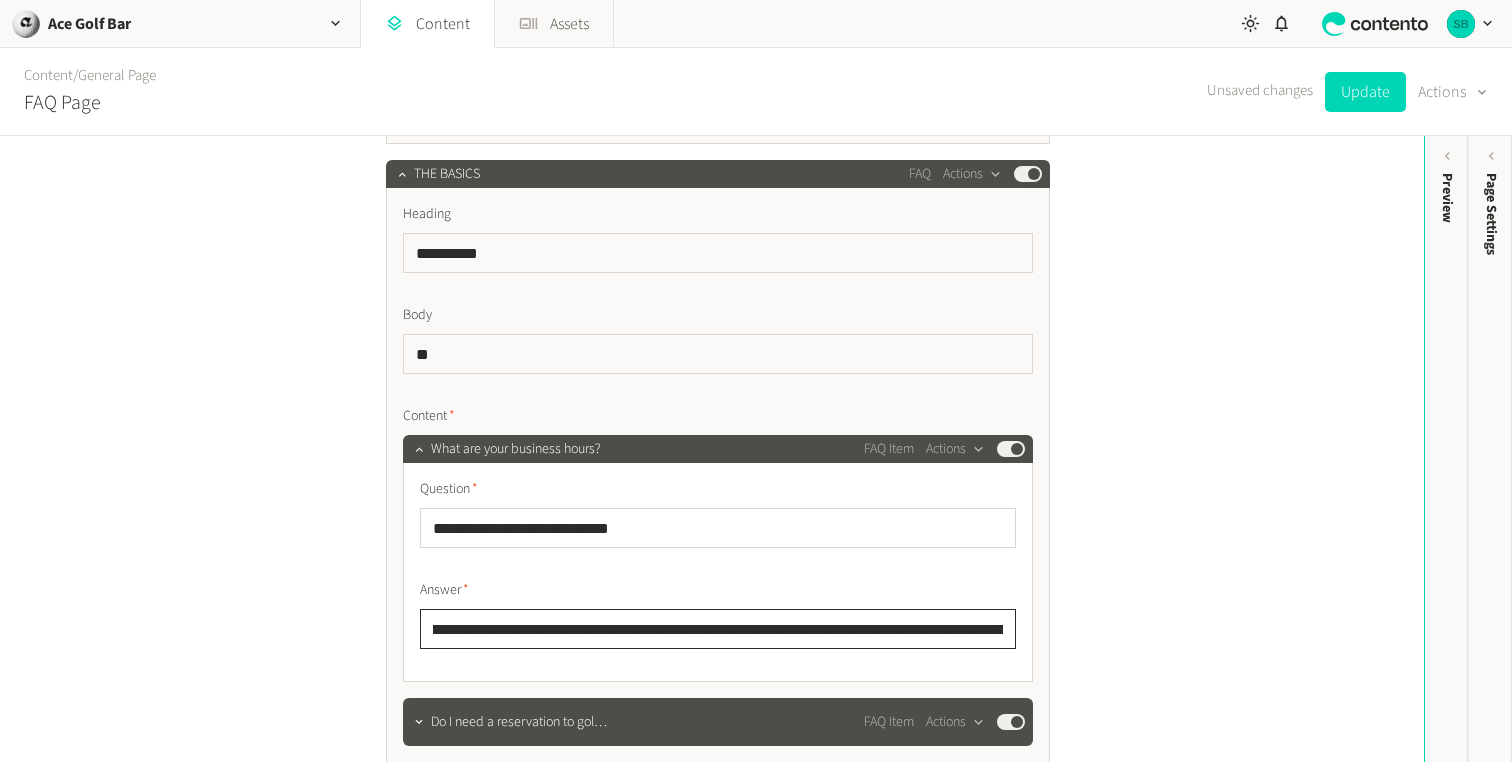 scroll, scrollTop: 0, scrollLeft: 128, axis: horizontal 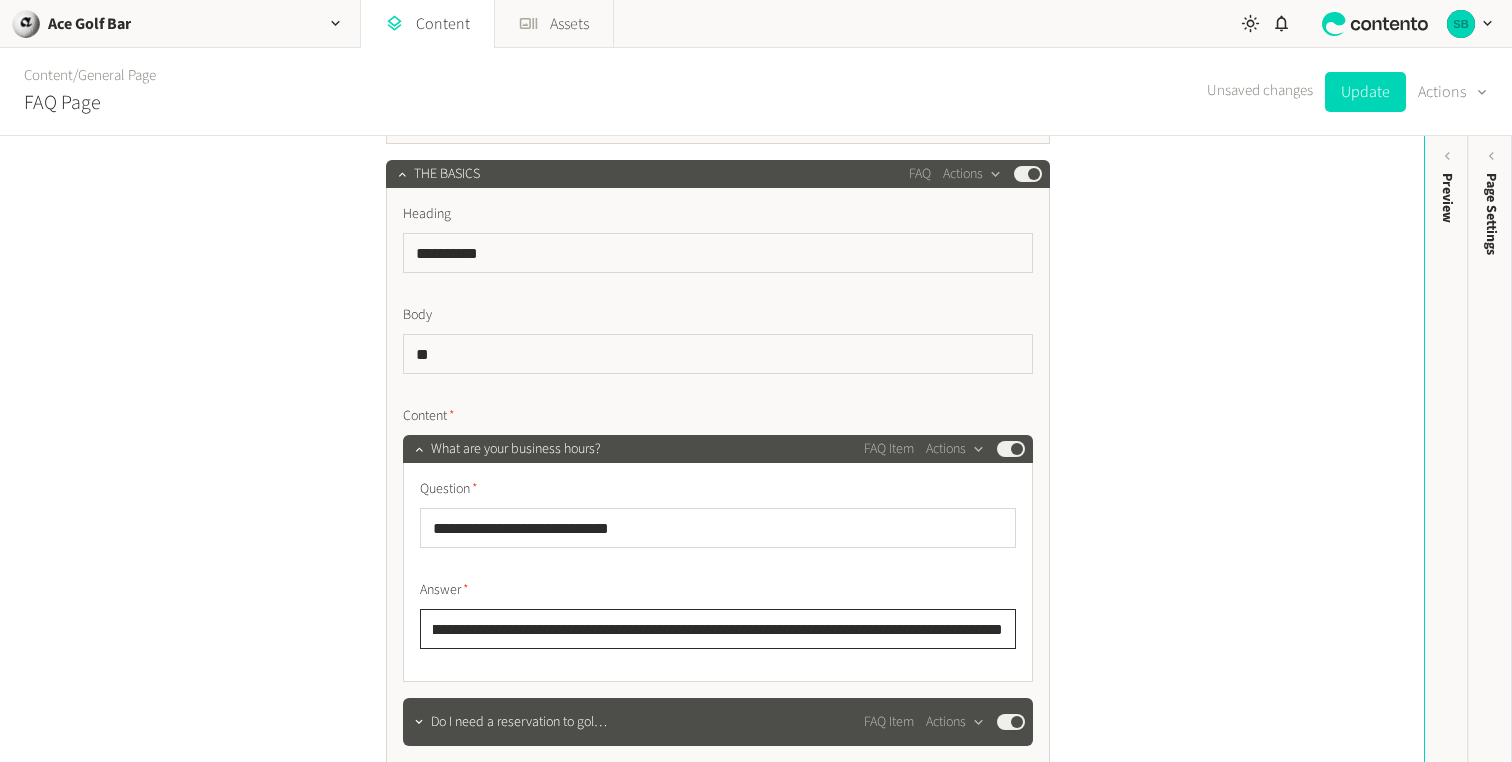 click on "**********" 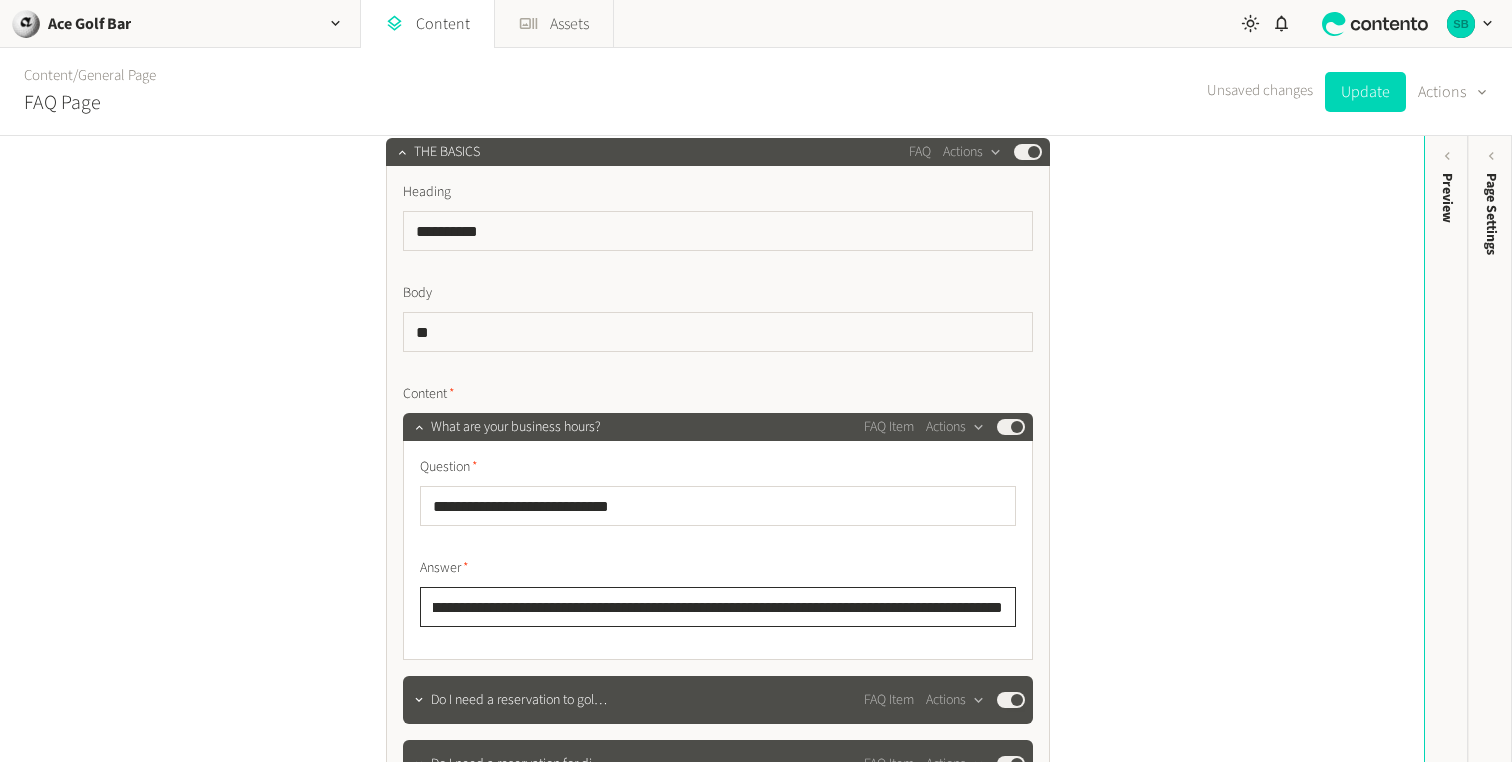 type on "**********" 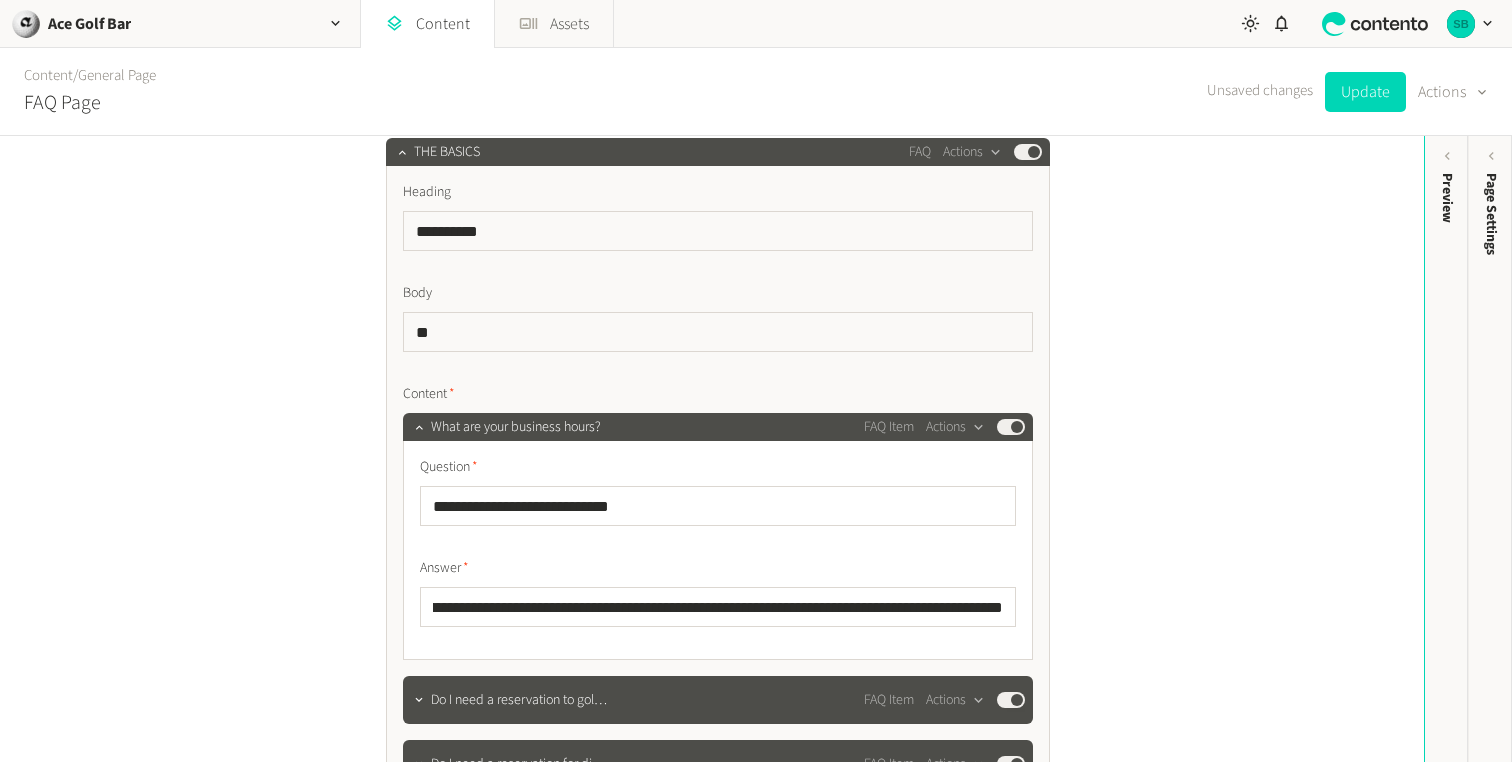 scroll, scrollTop: 0, scrollLeft: 0, axis: both 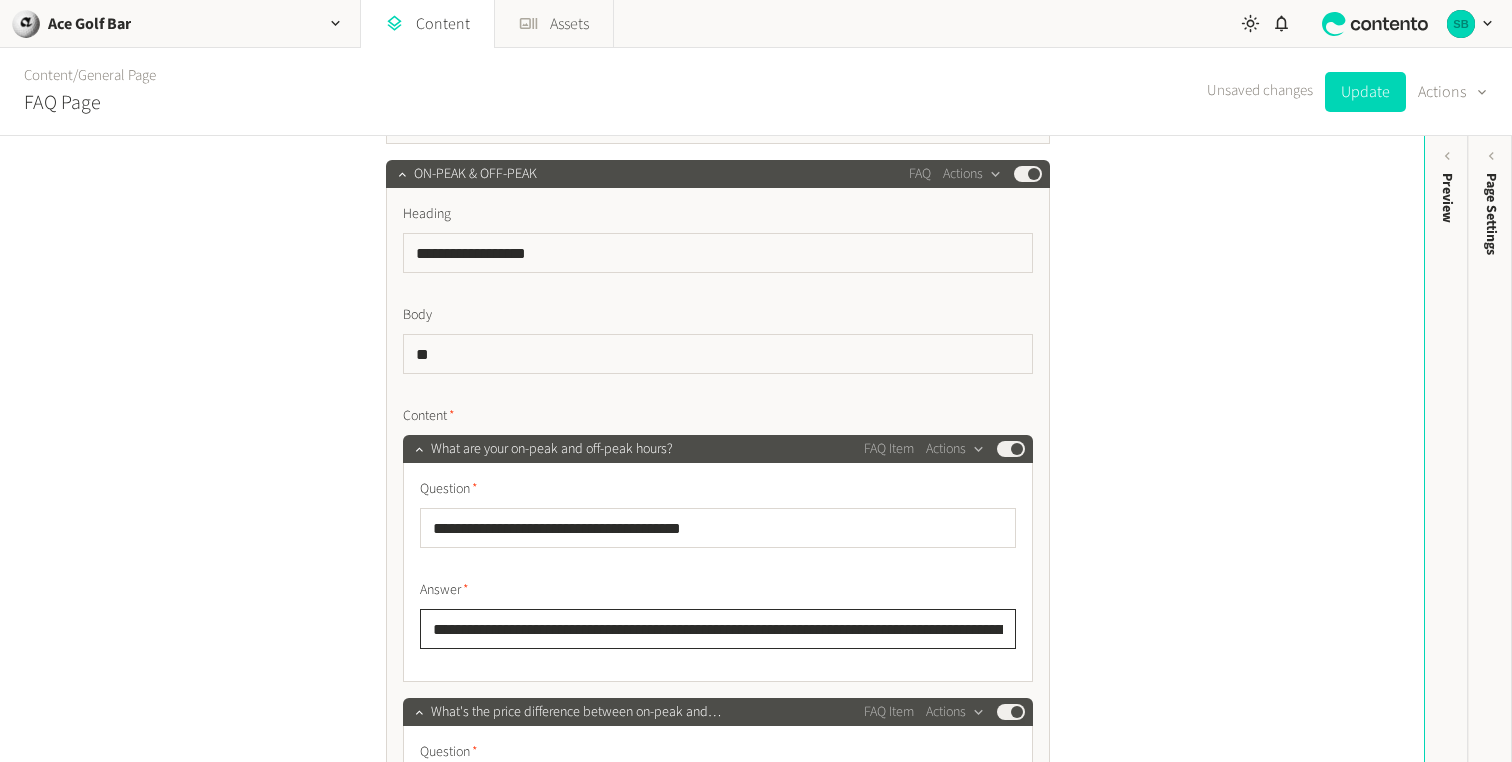 click on "**********" 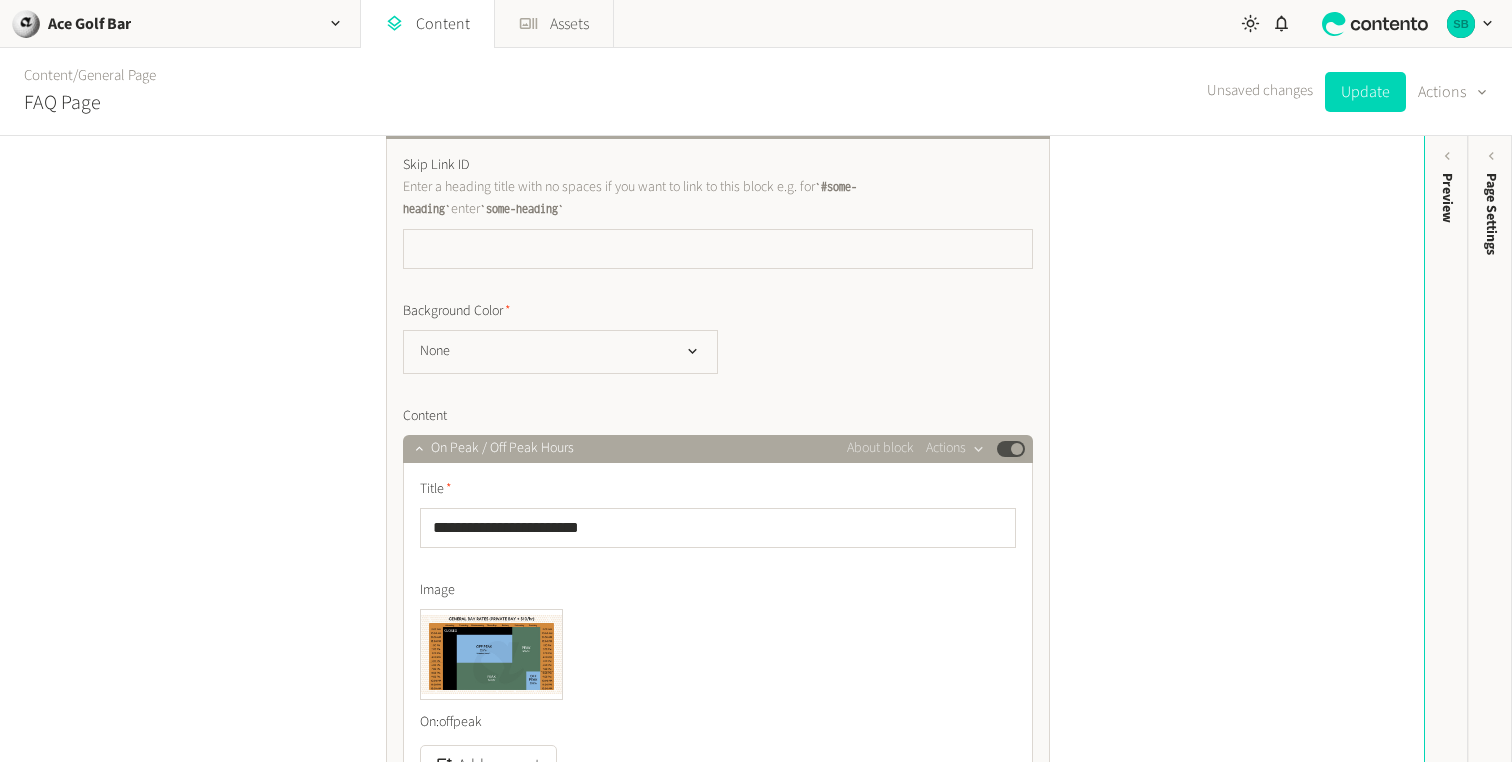 scroll, scrollTop: 1620, scrollLeft: 0, axis: vertical 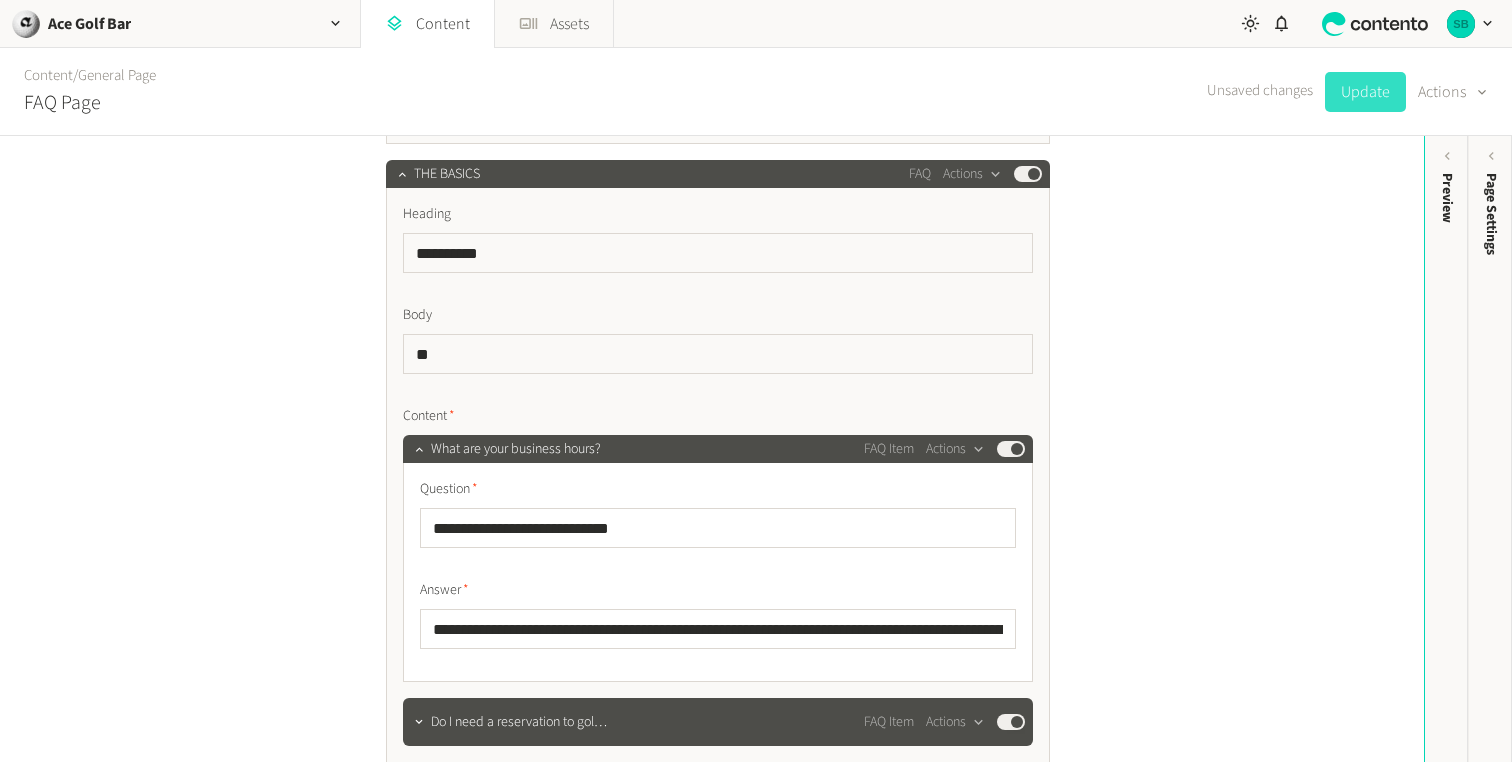 click on "Update" 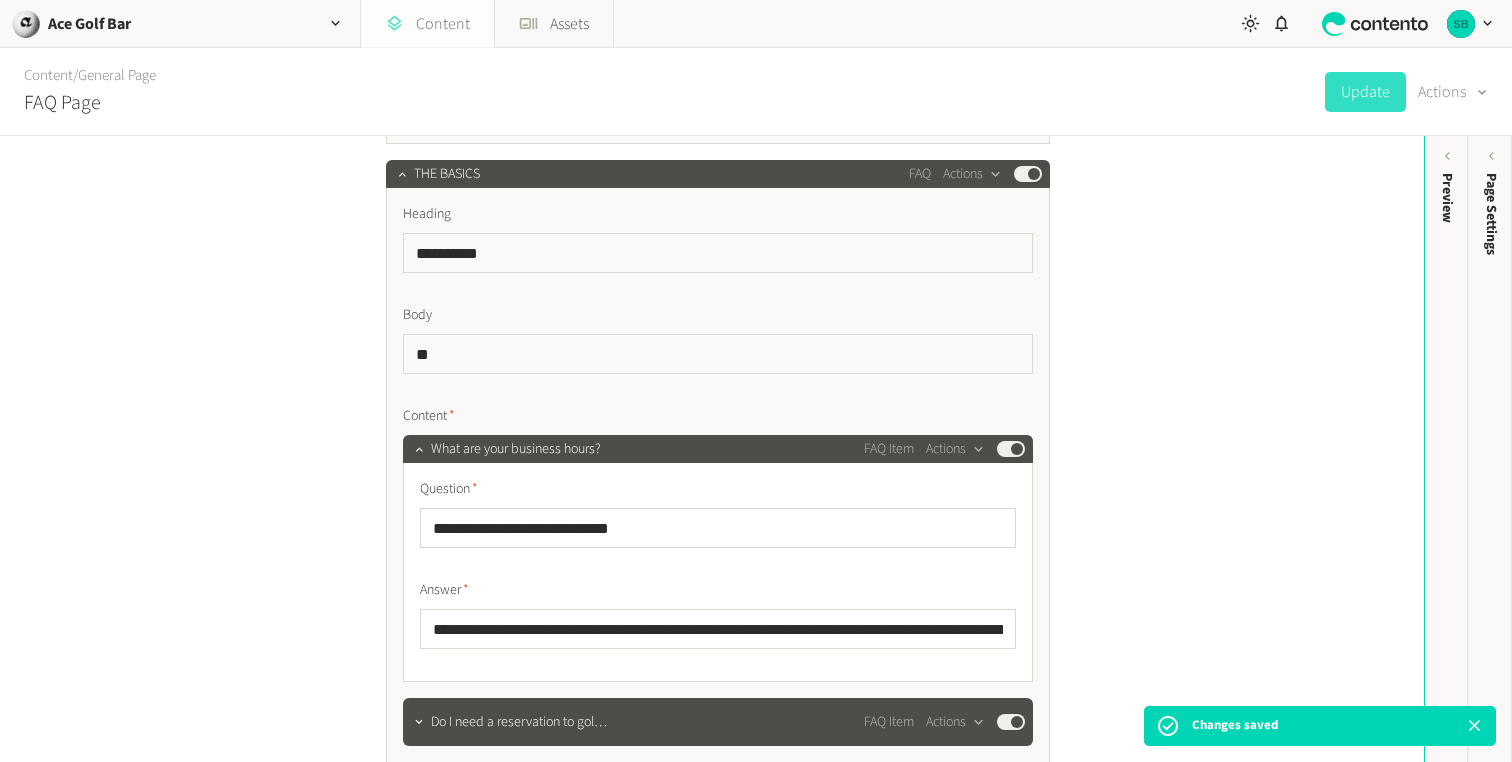 click on "Content" 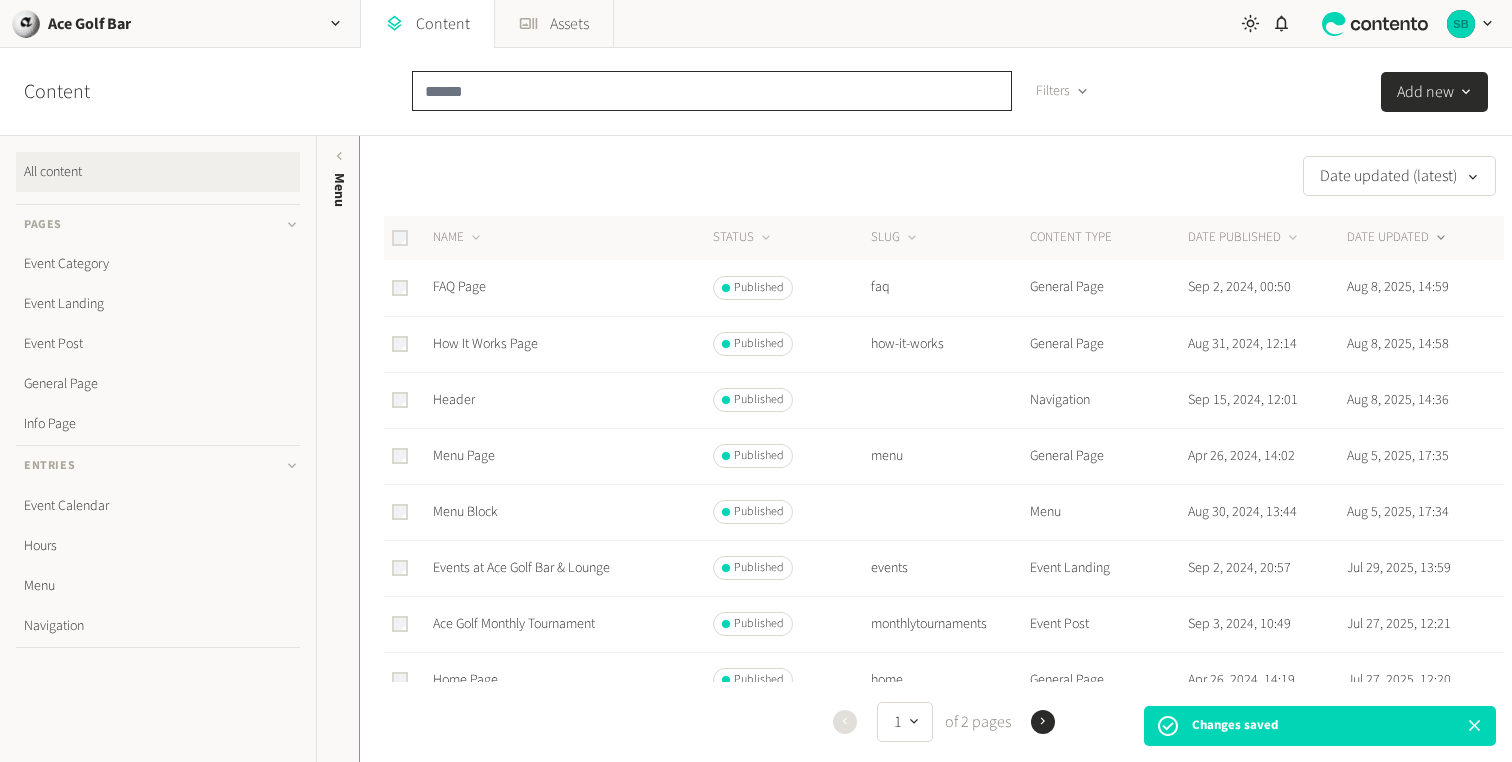 click 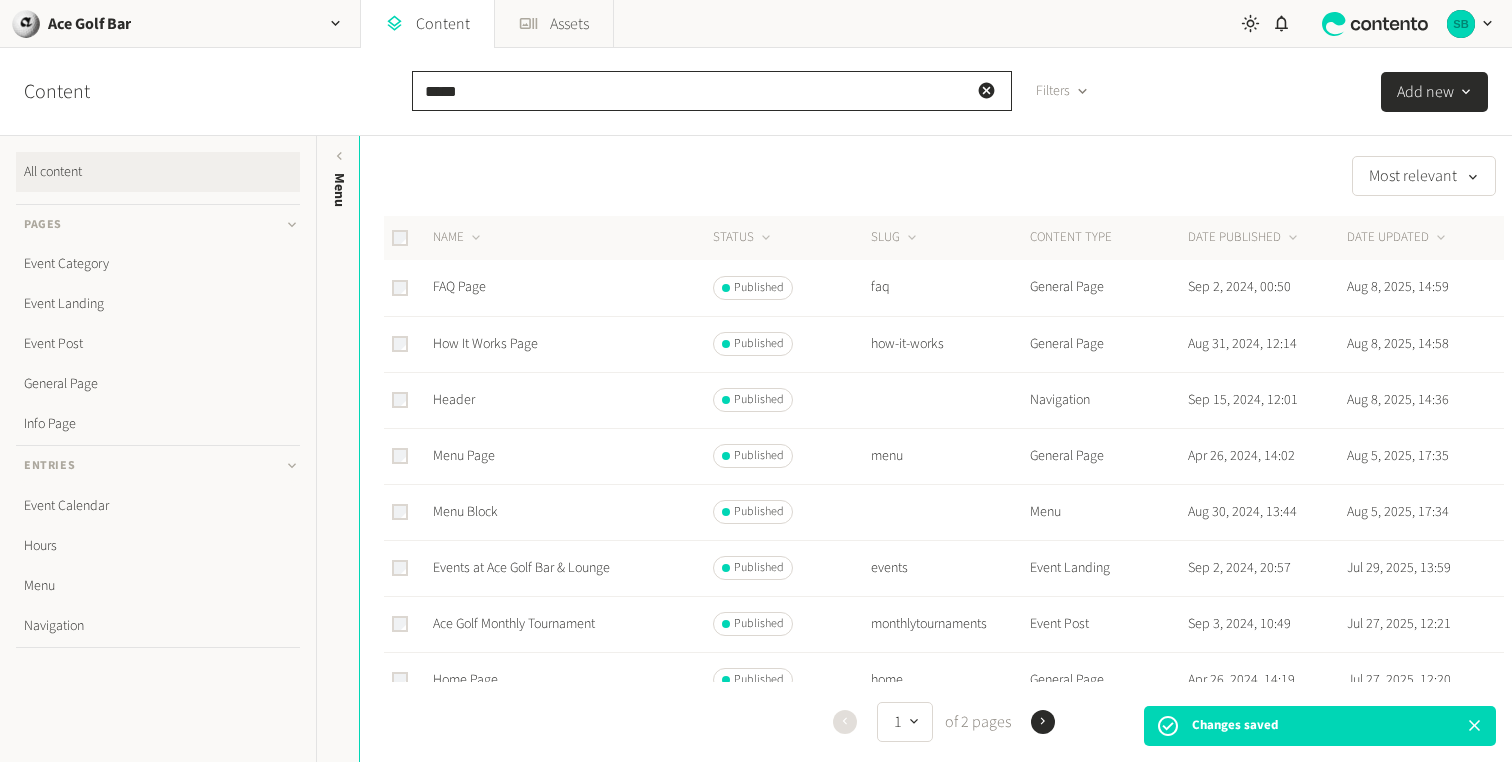 type on "*****" 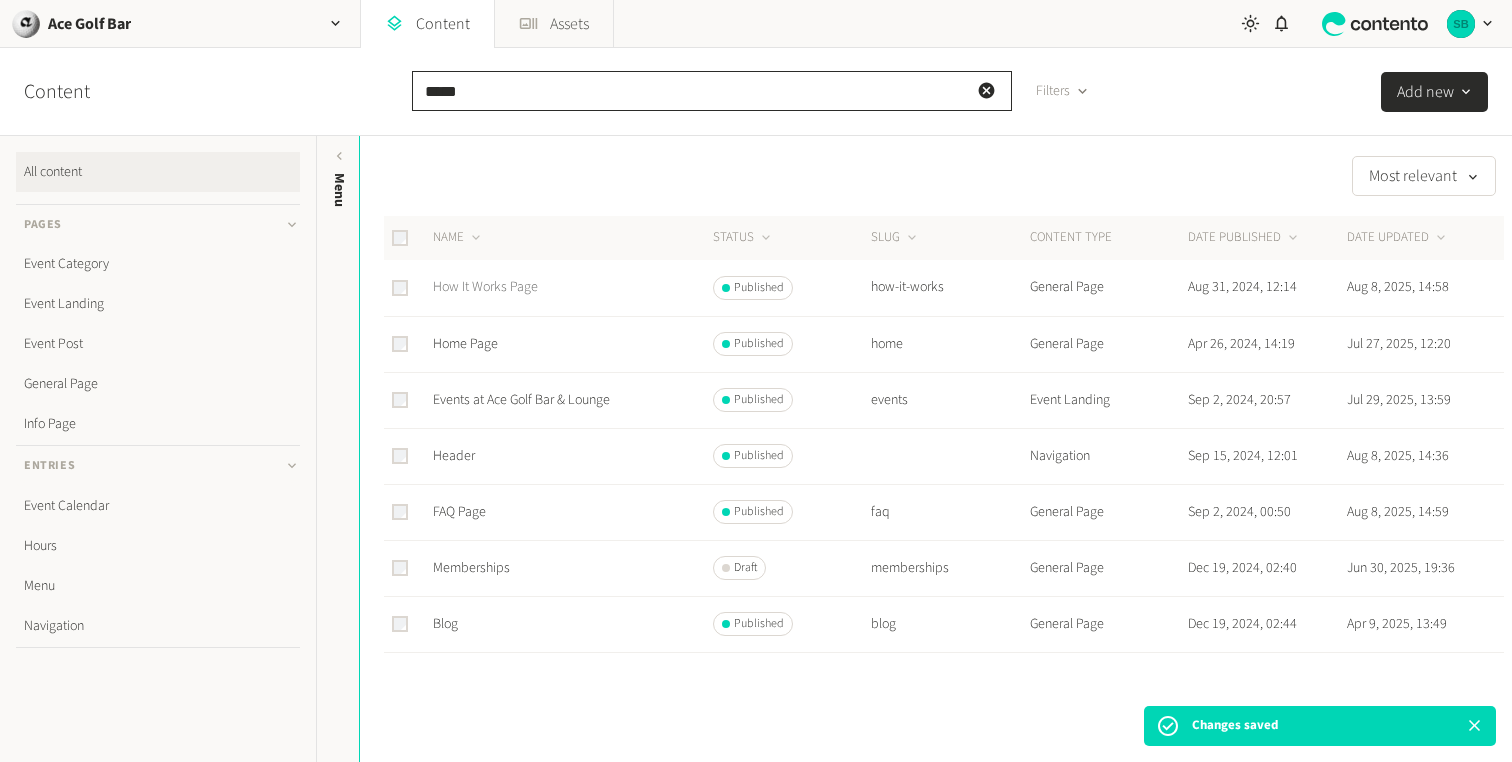 click on "How It Works Page" 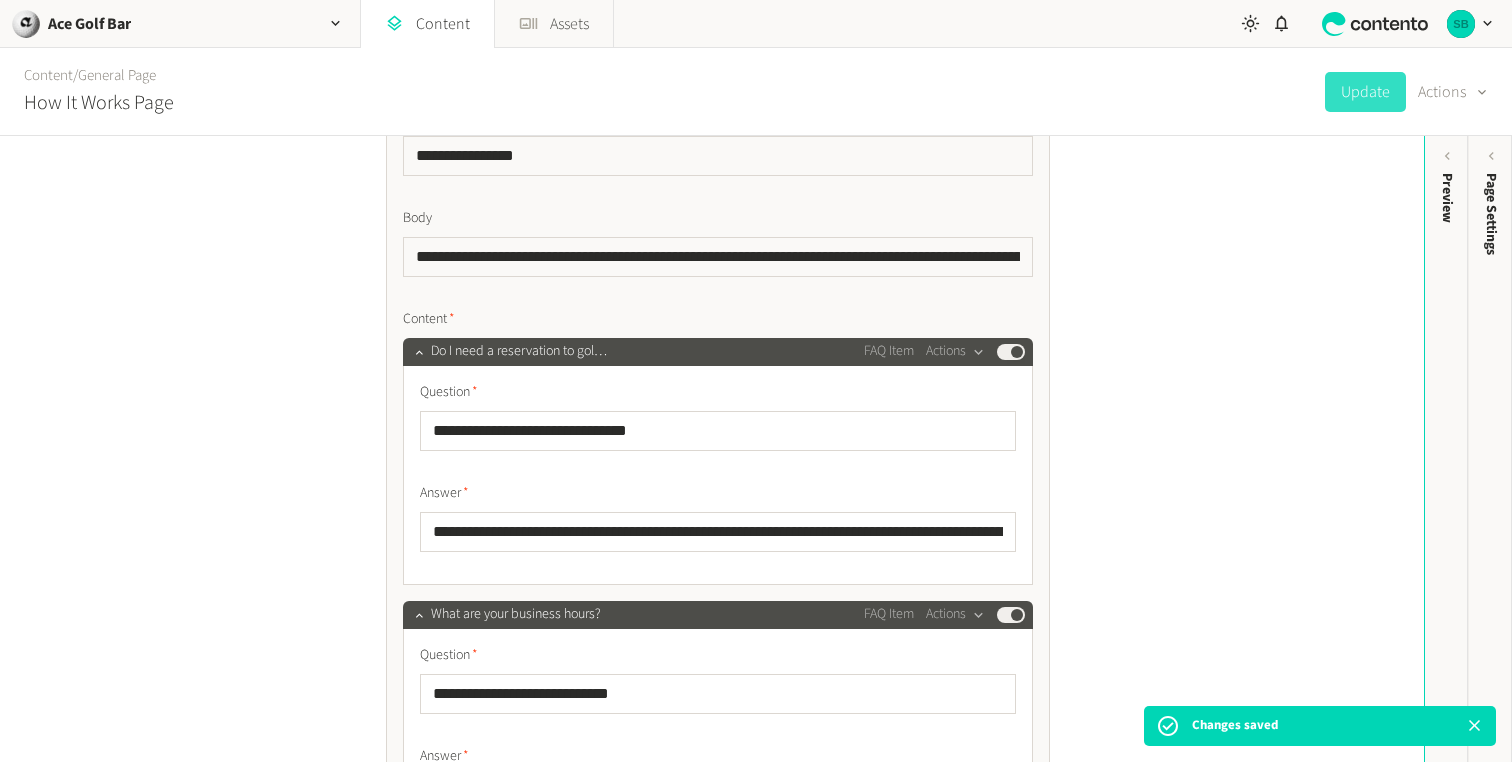 scroll, scrollTop: 1132, scrollLeft: 0, axis: vertical 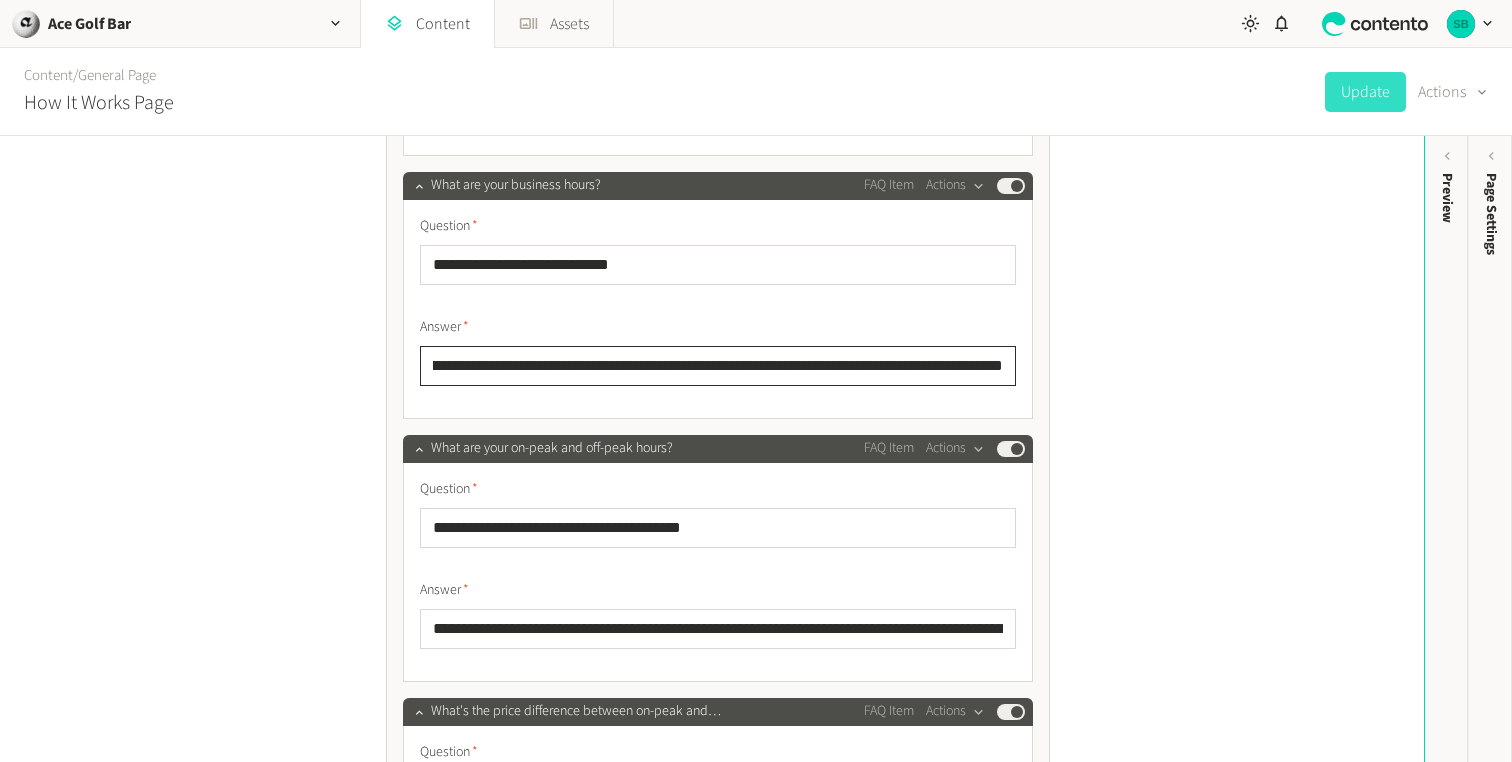 click on "**********" 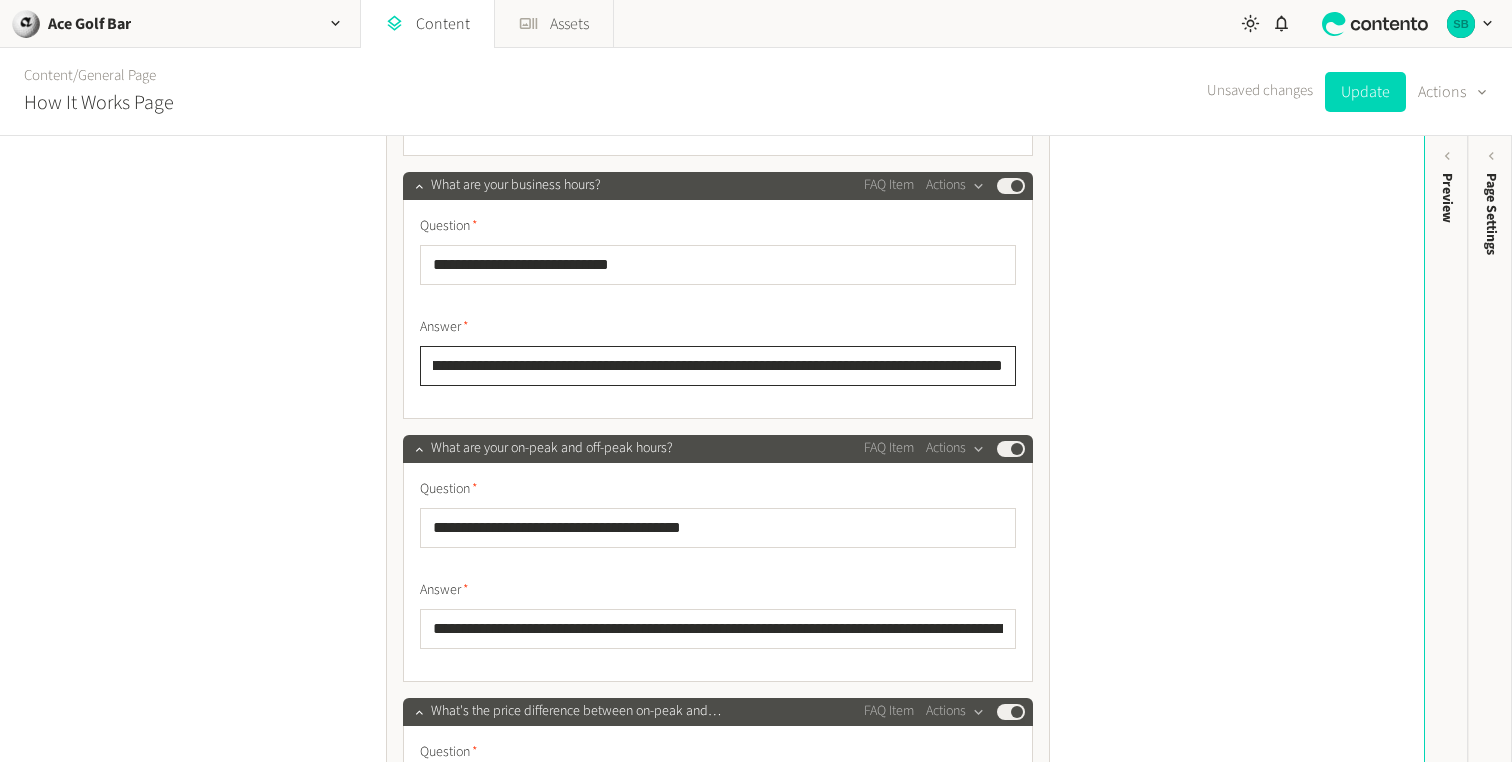 scroll, scrollTop: 0, scrollLeft: 263, axis: horizontal 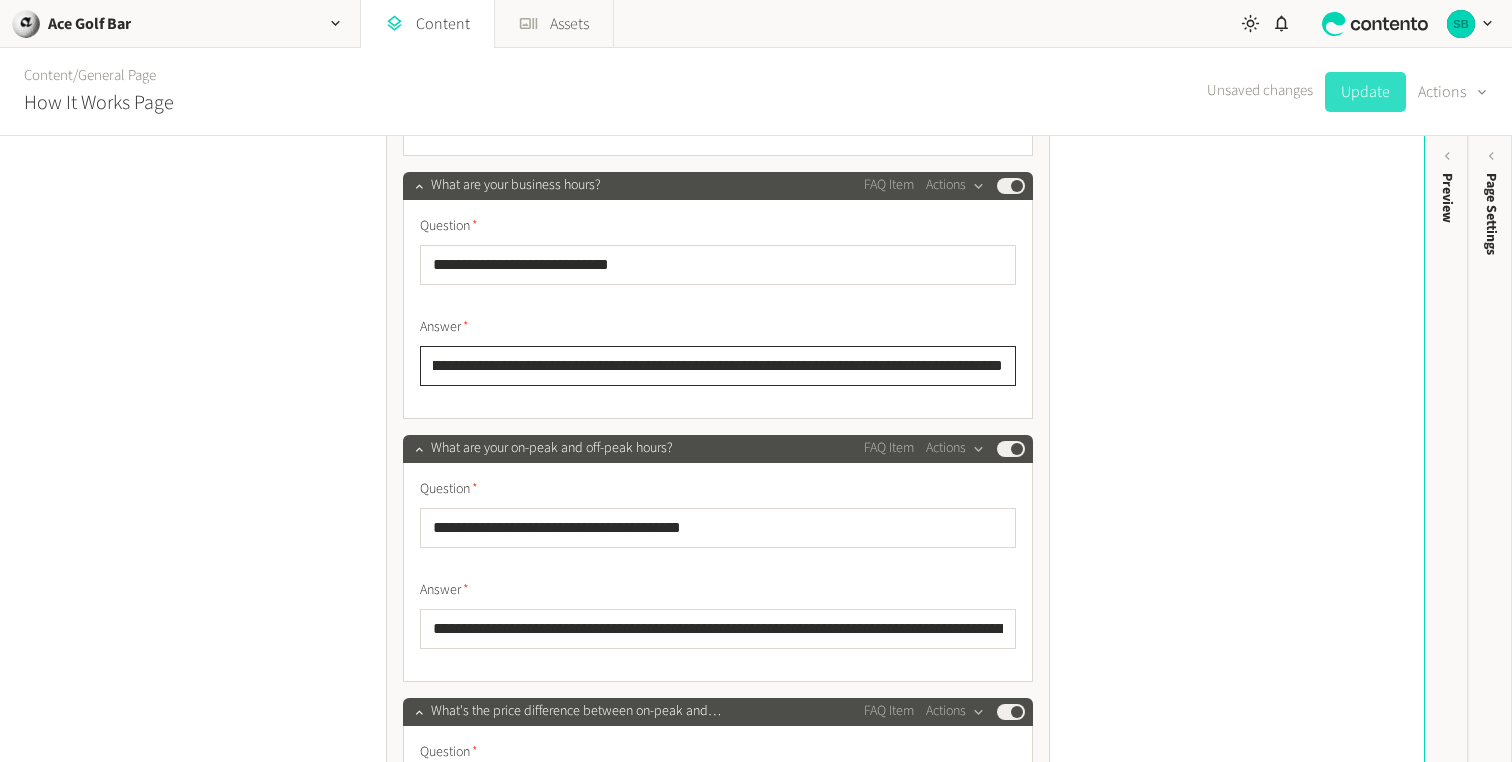 type on "**********" 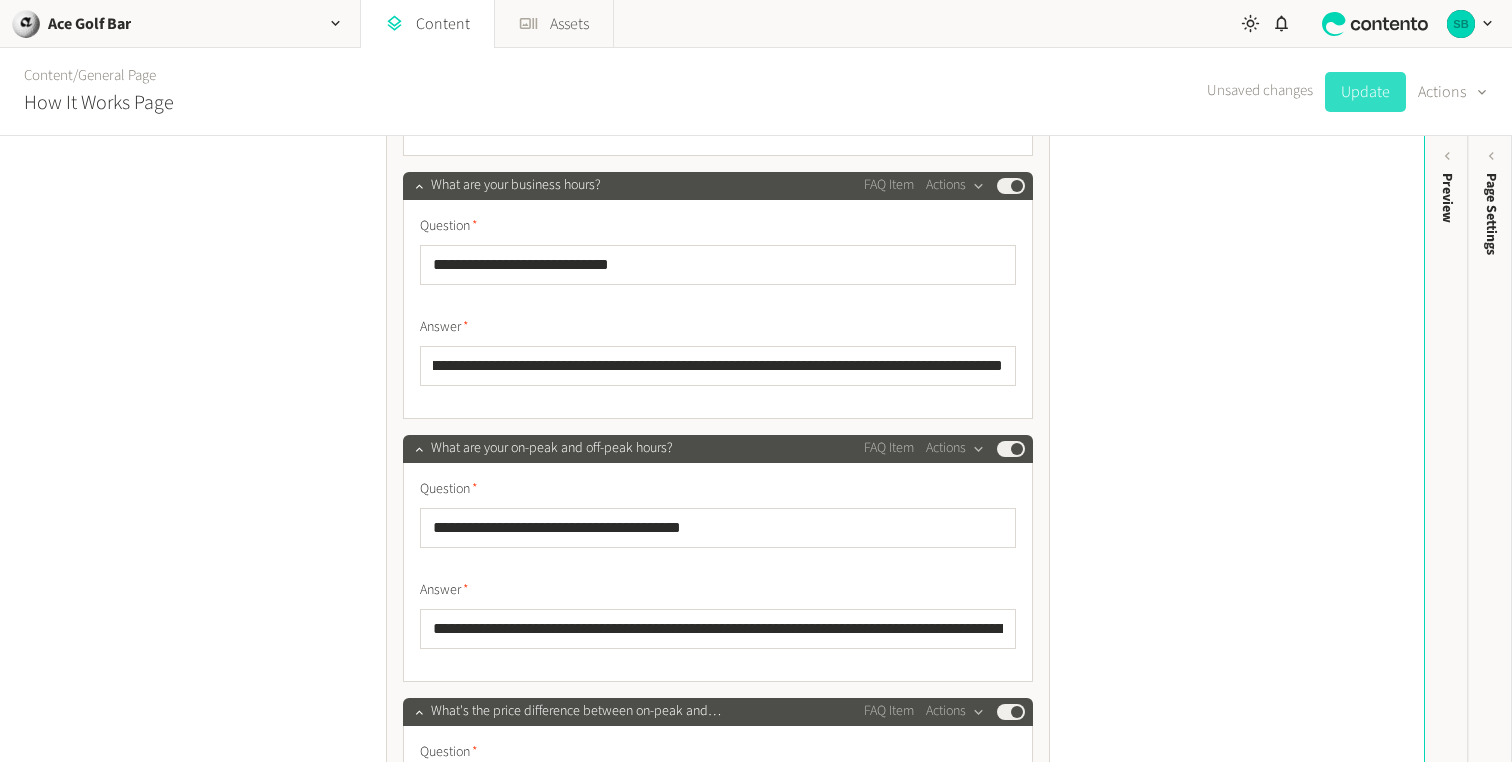 scroll, scrollTop: 0, scrollLeft: 0, axis: both 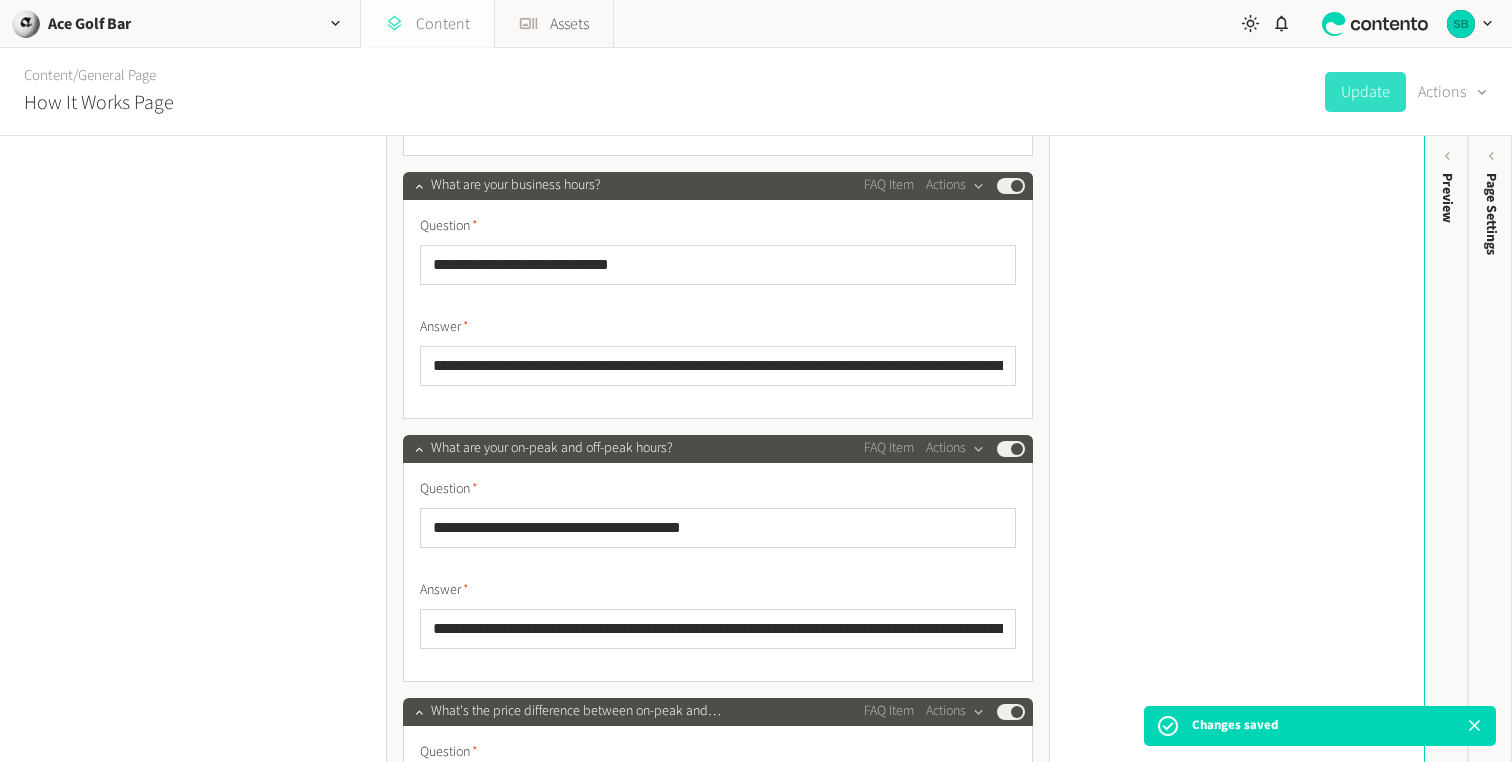 click on "Content" 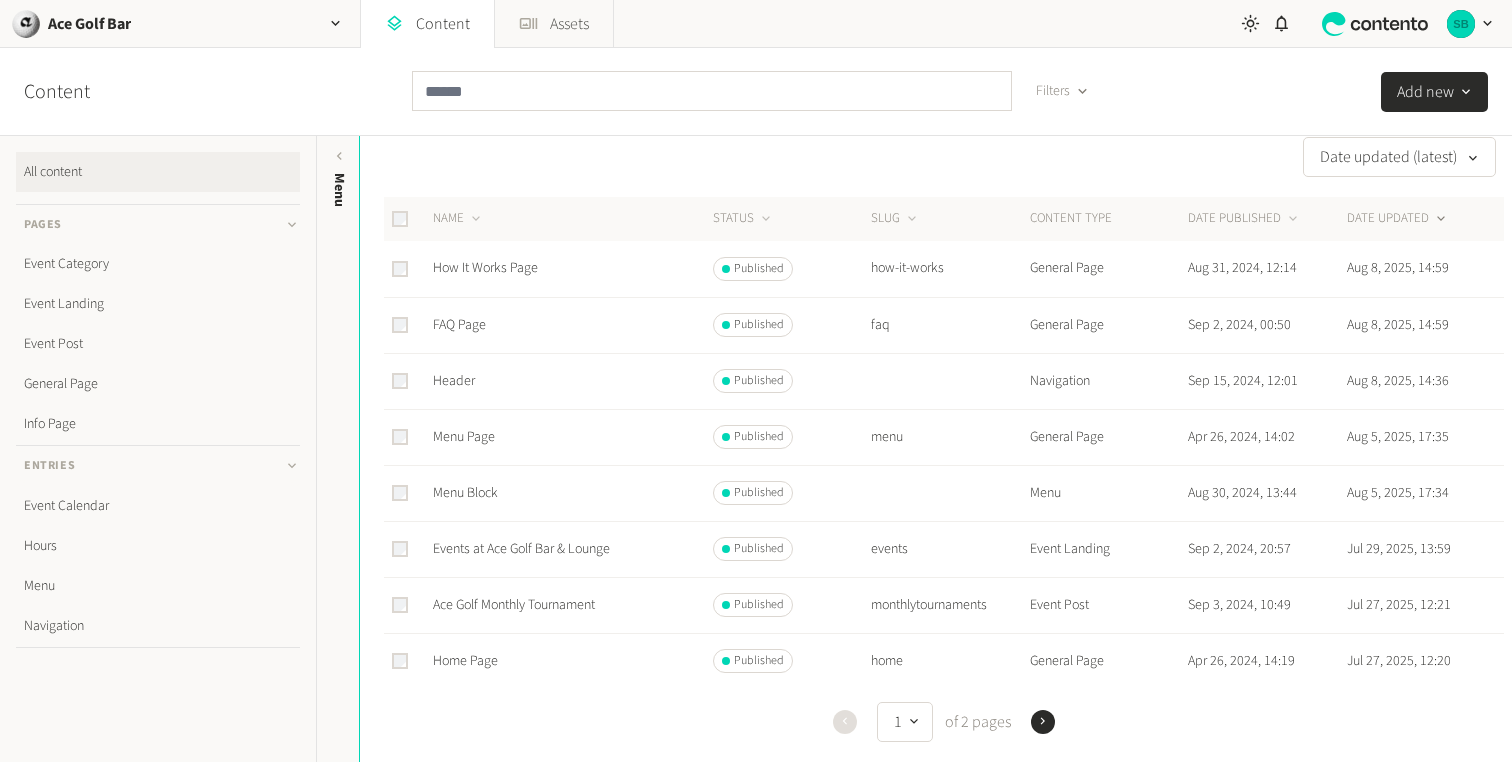 scroll, scrollTop: 0, scrollLeft: 0, axis: both 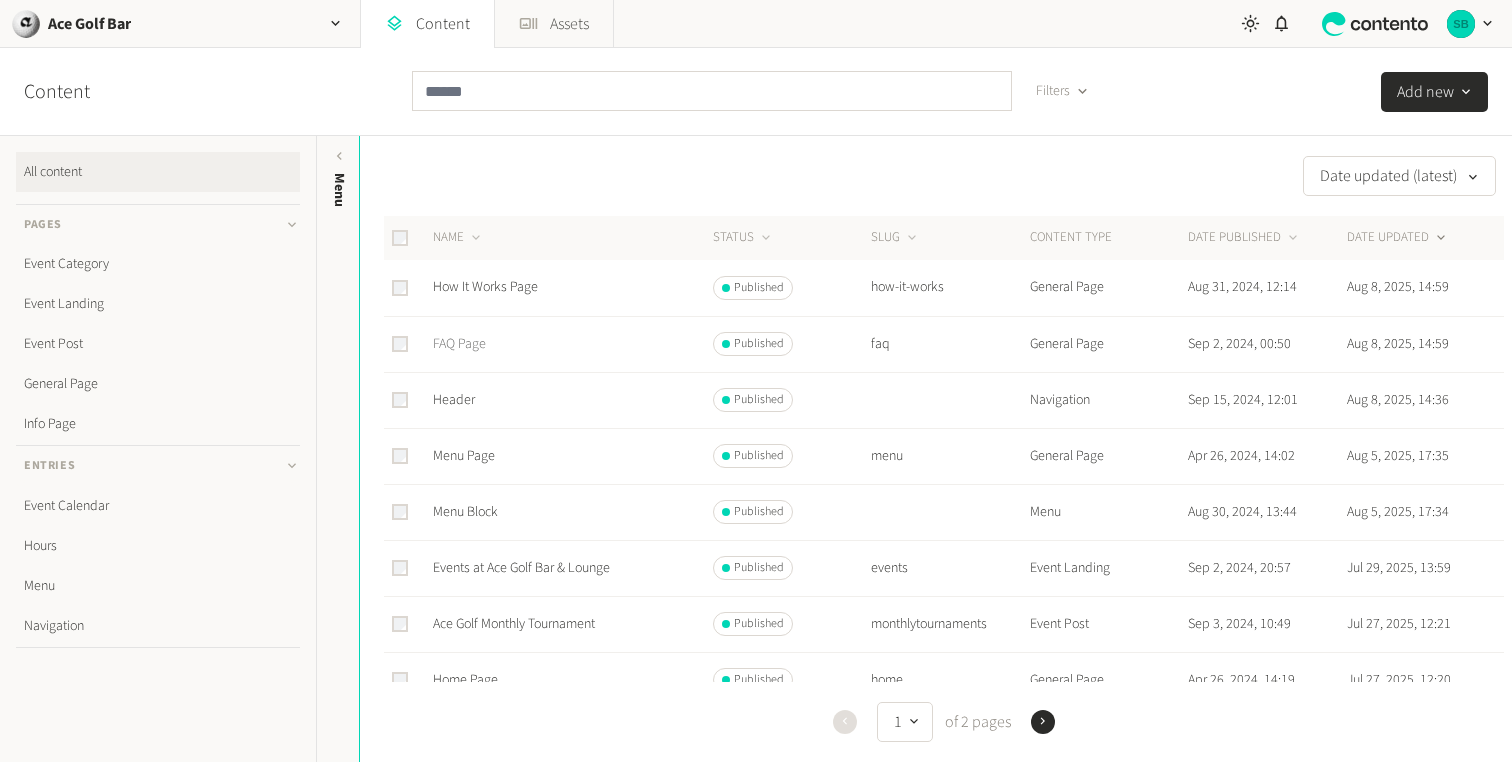 click on "FAQ Page" 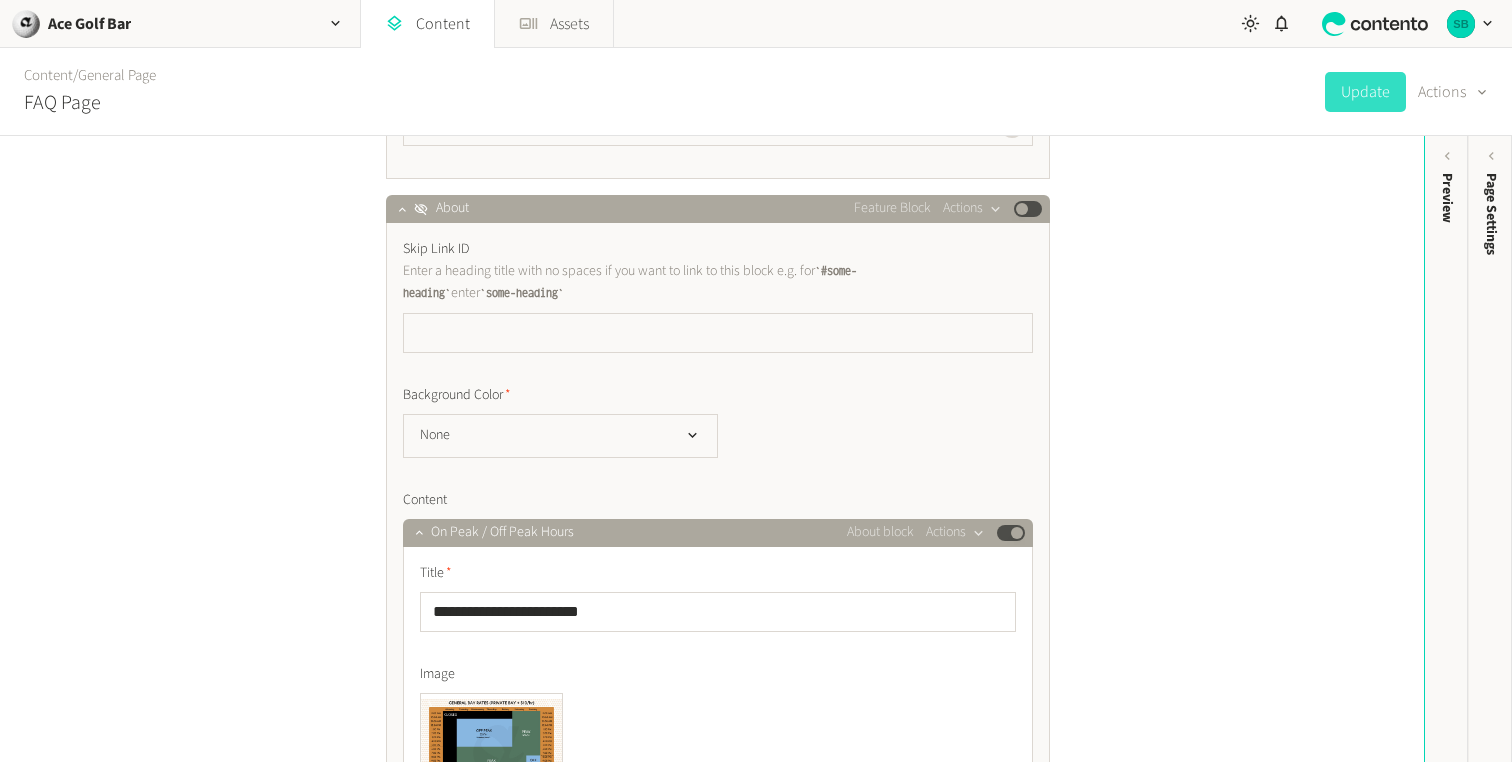 scroll, scrollTop: 1620, scrollLeft: 0, axis: vertical 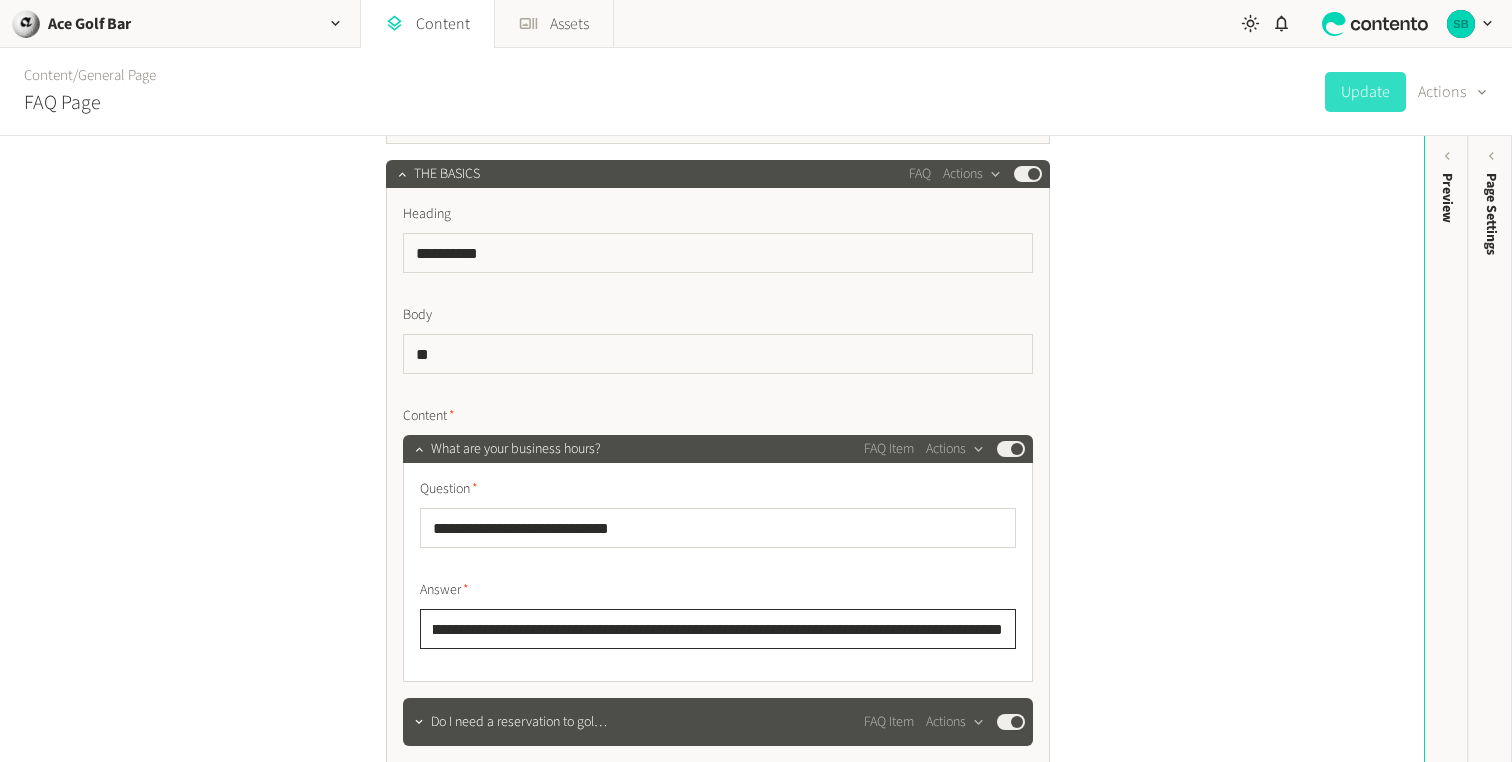 click on "**********" 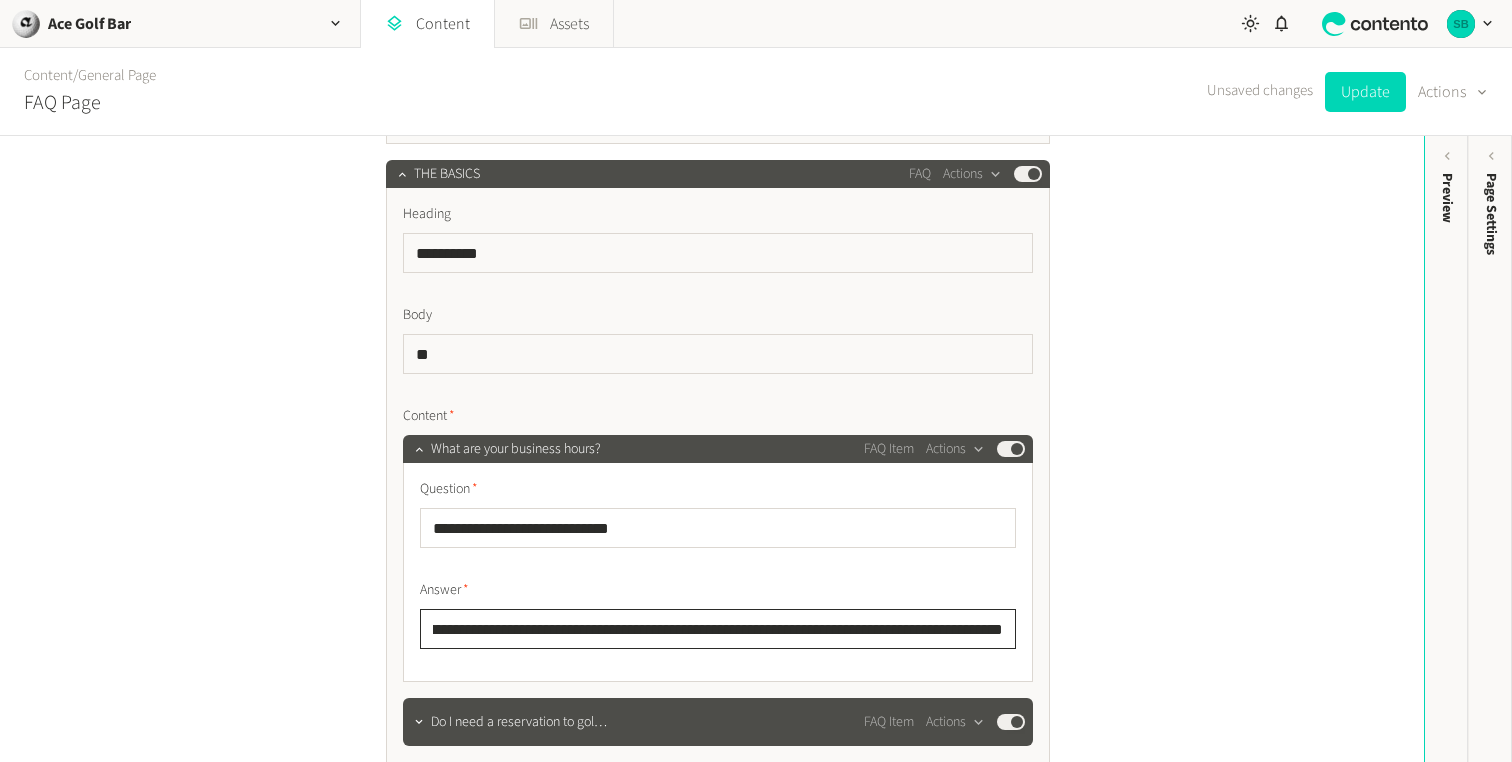 scroll, scrollTop: 0, scrollLeft: 263, axis: horizontal 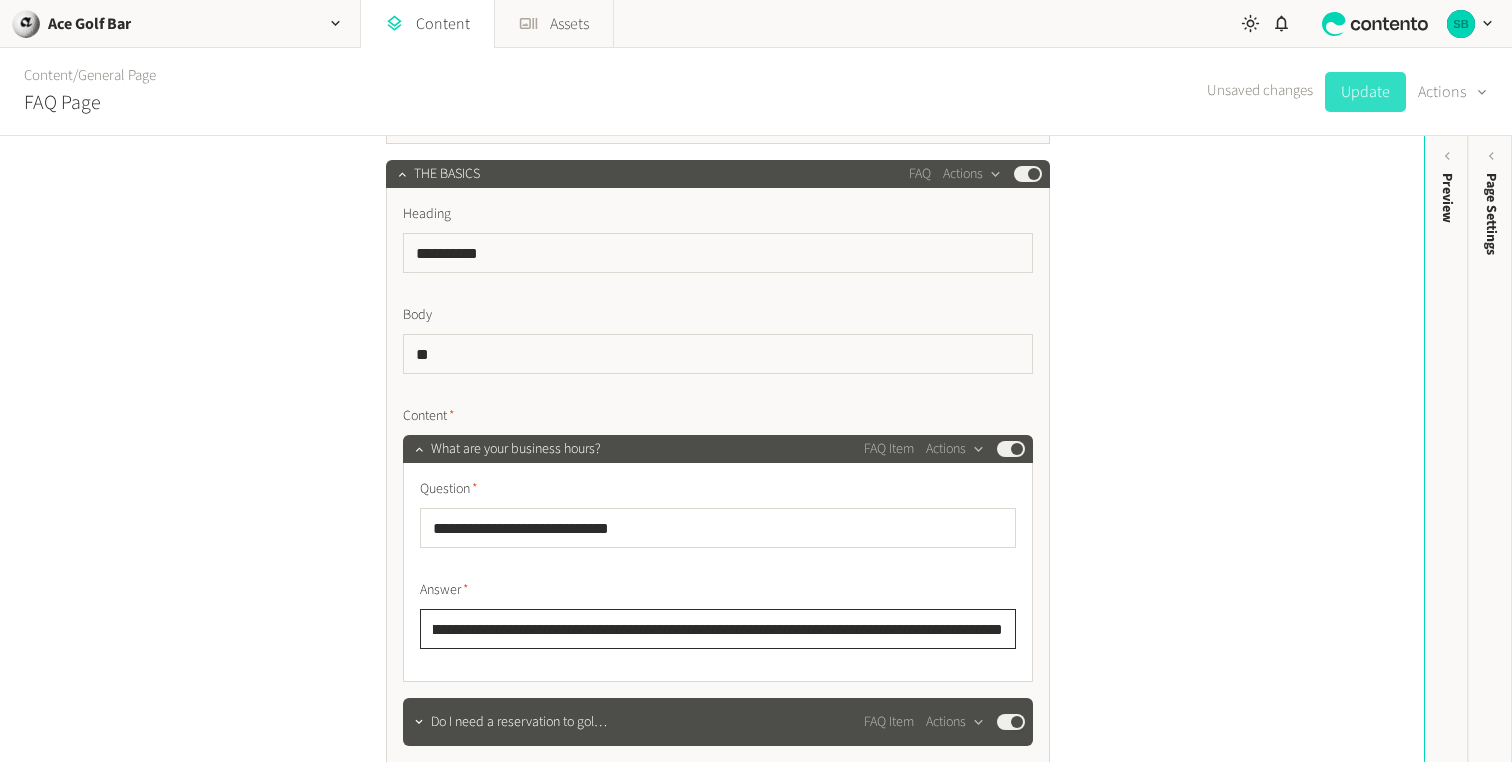 type on "**********" 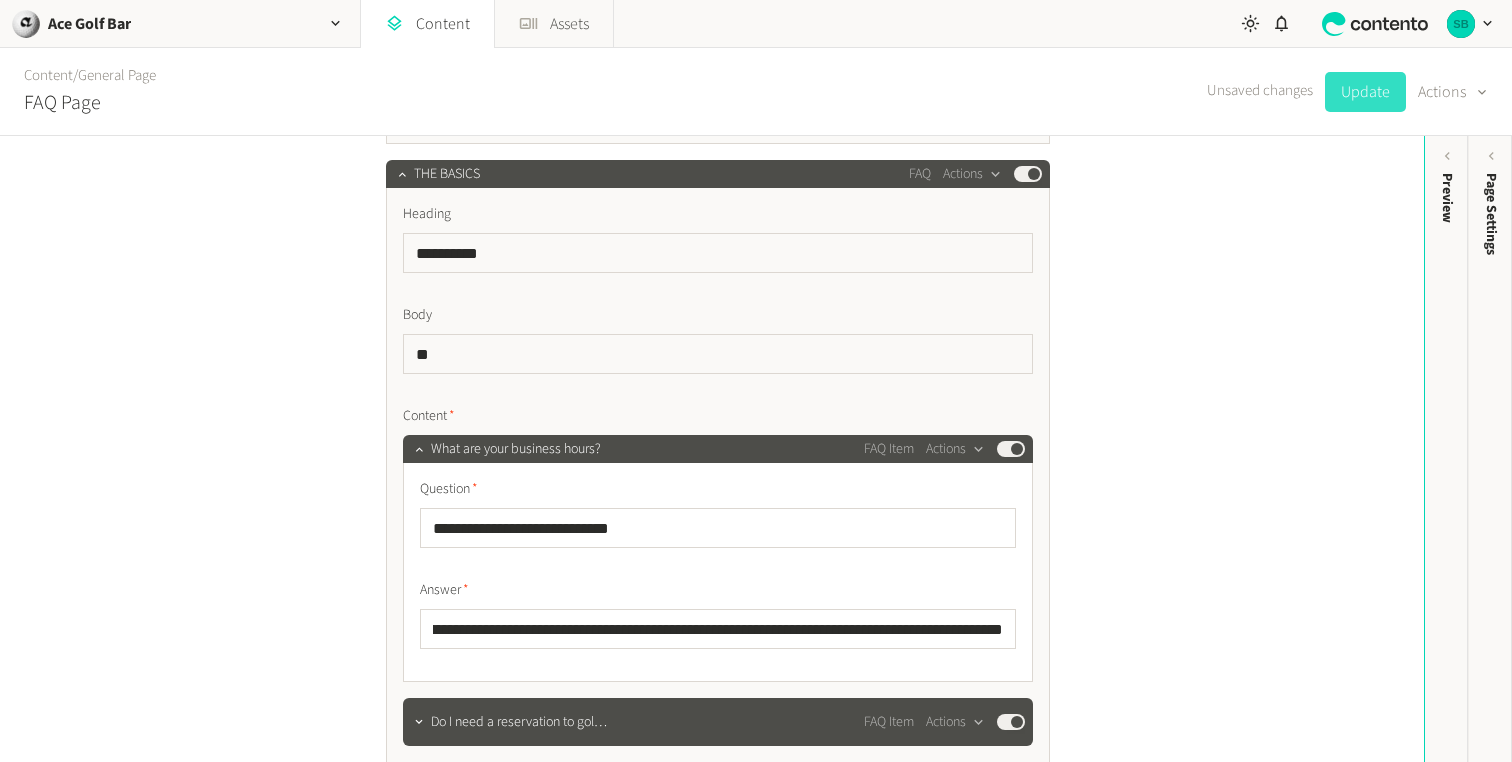 click on "Update" 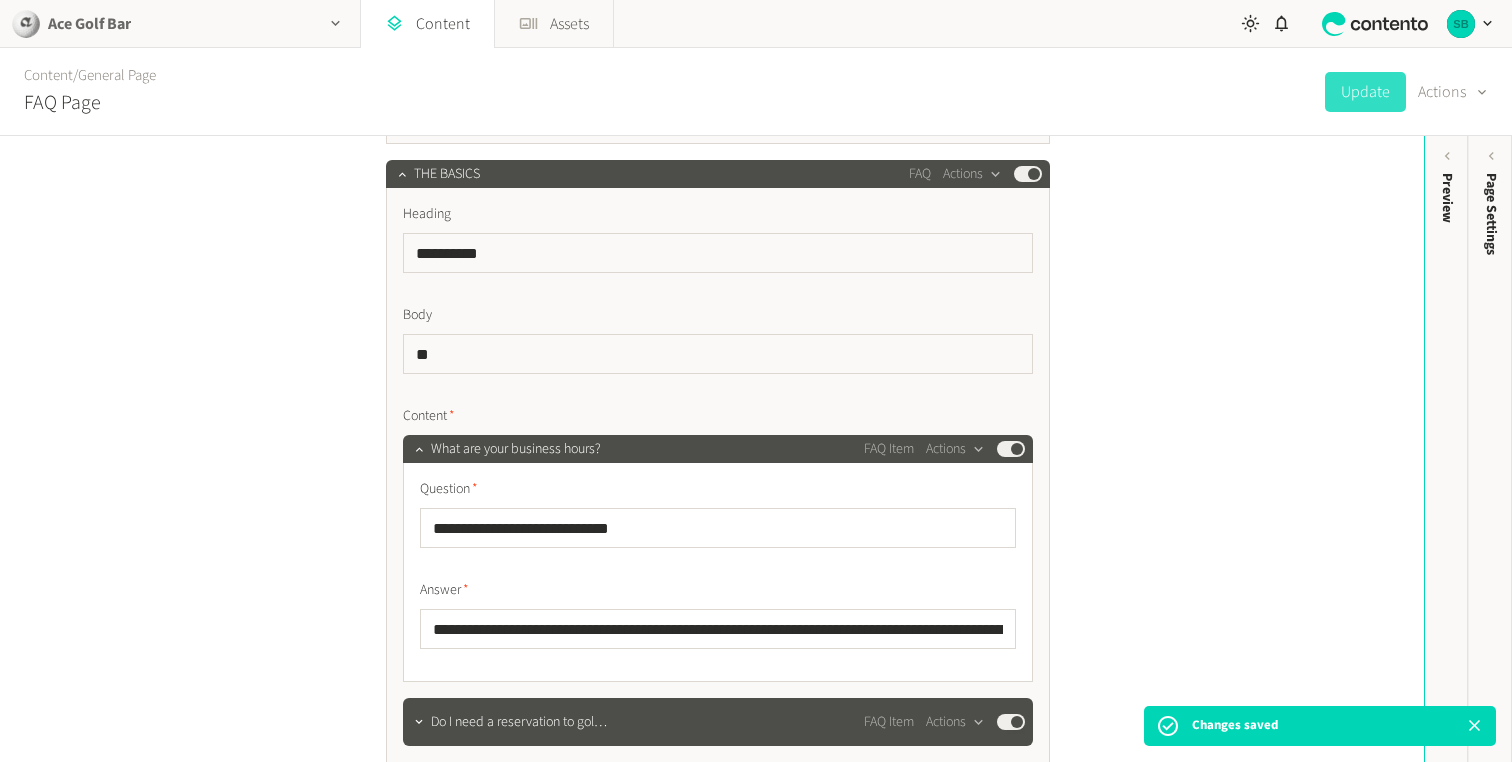 click on "Ace Golf Bar" 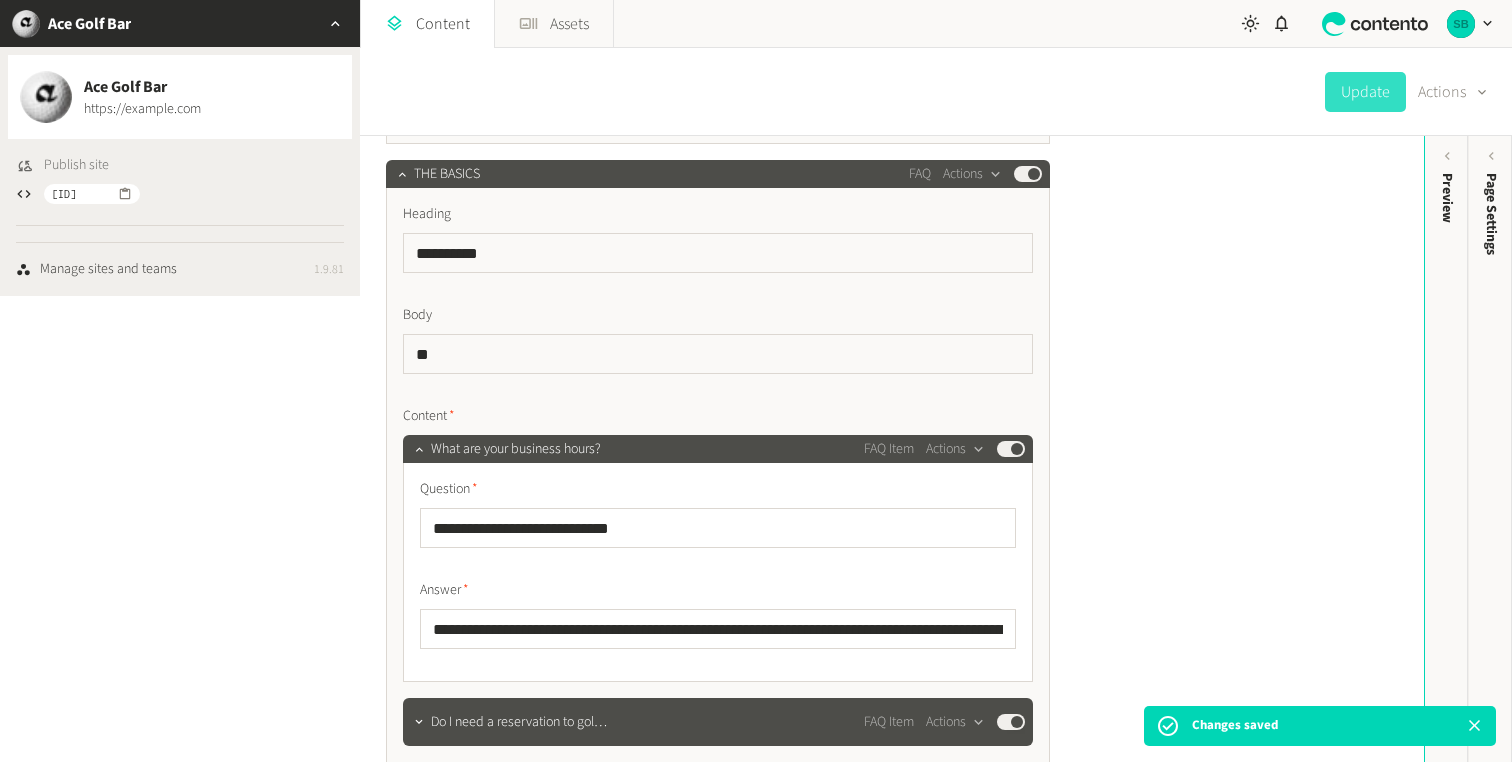 click on "Publish site" 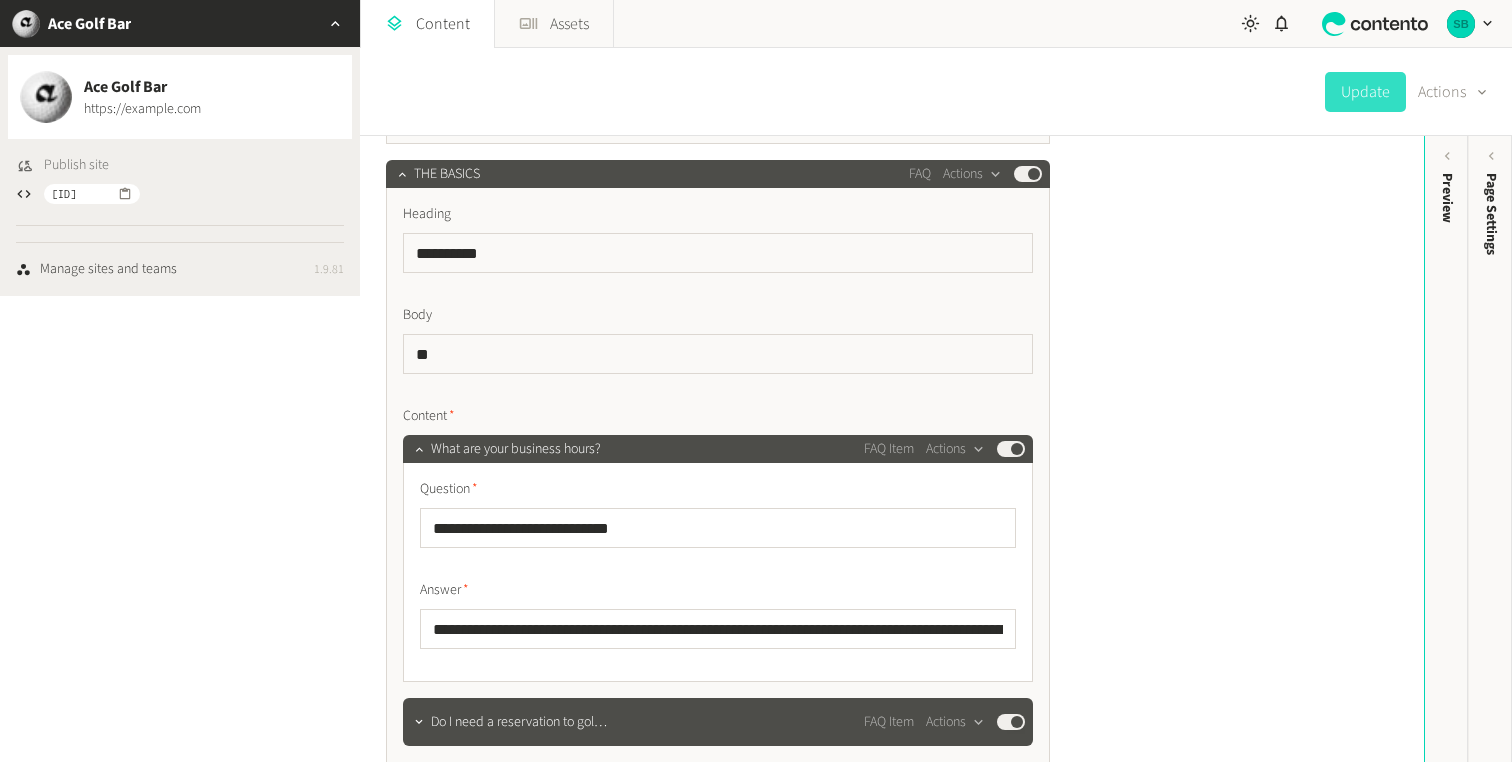 click on "Publish site" 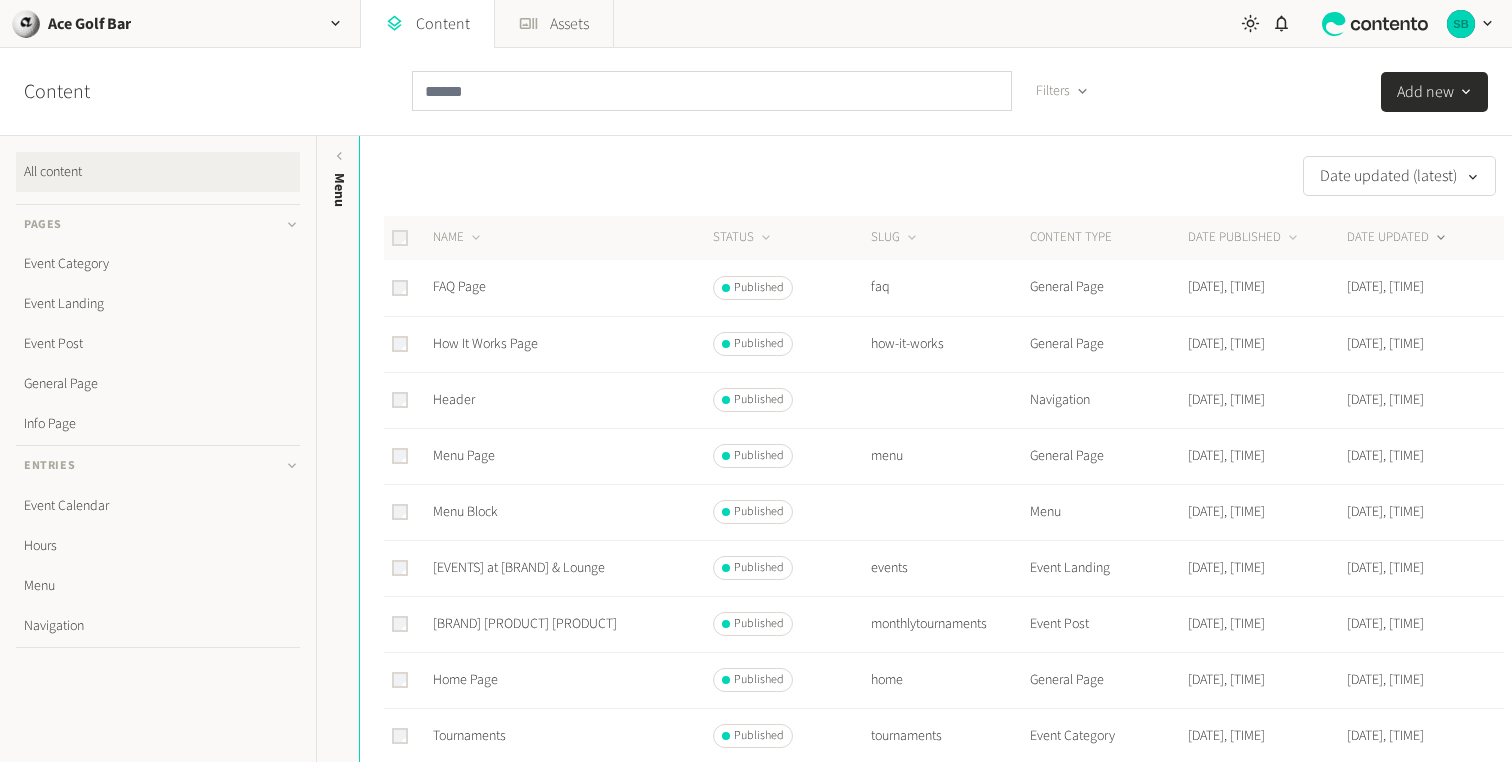 scroll, scrollTop: 0, scrollLeft: 0, axis: both 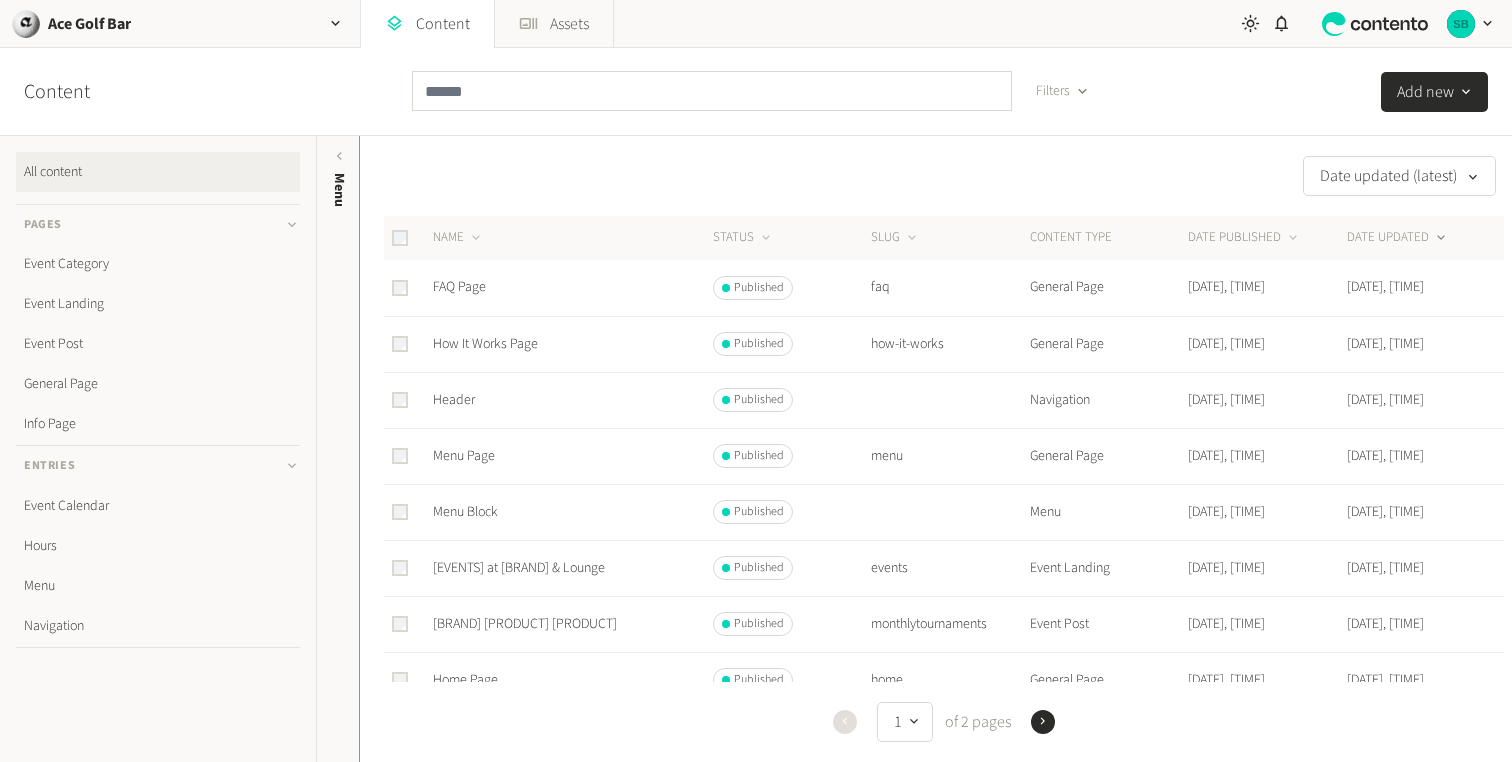 click on "Header" 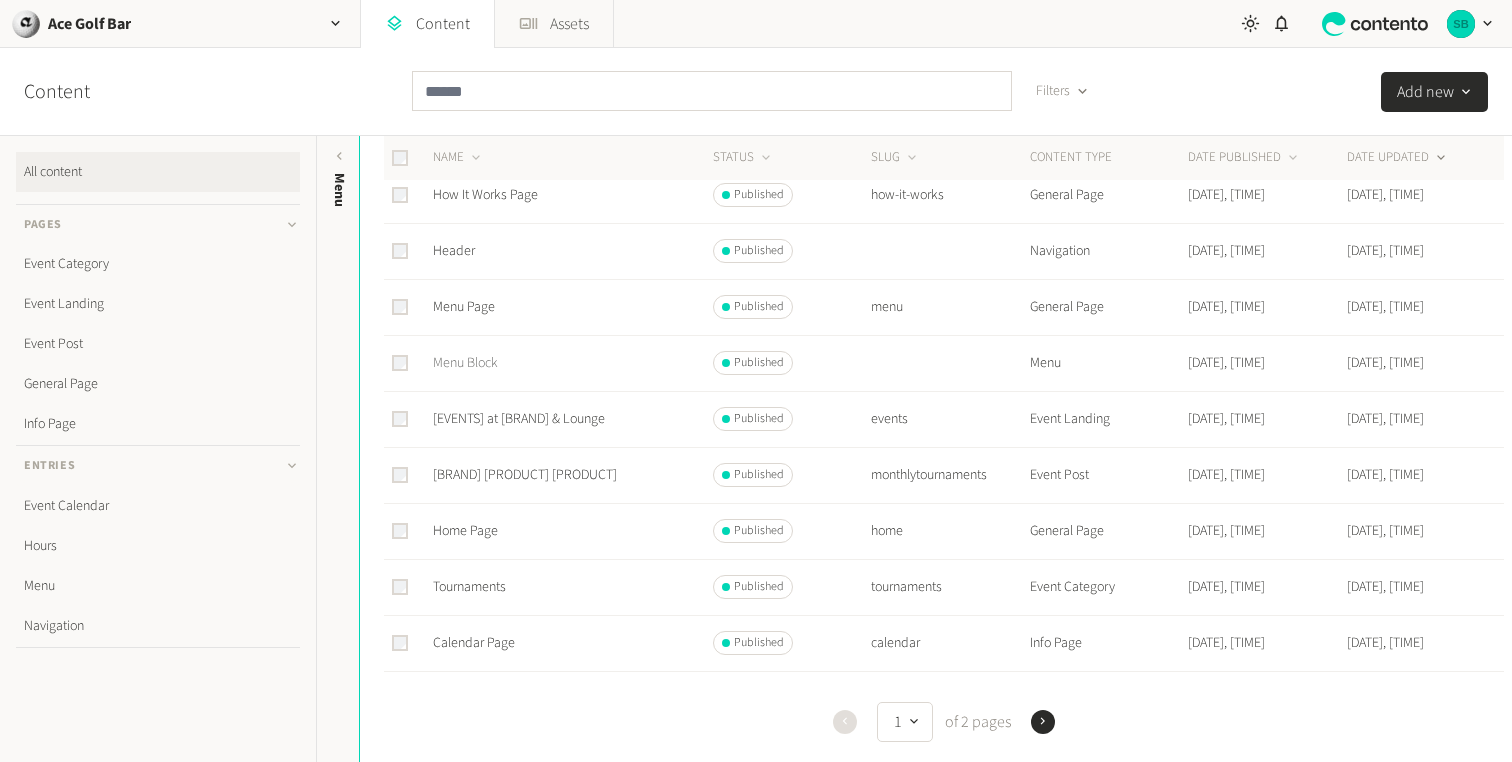 scroll, scrollTop: 158, scrollLeft: 0, axis: vertical 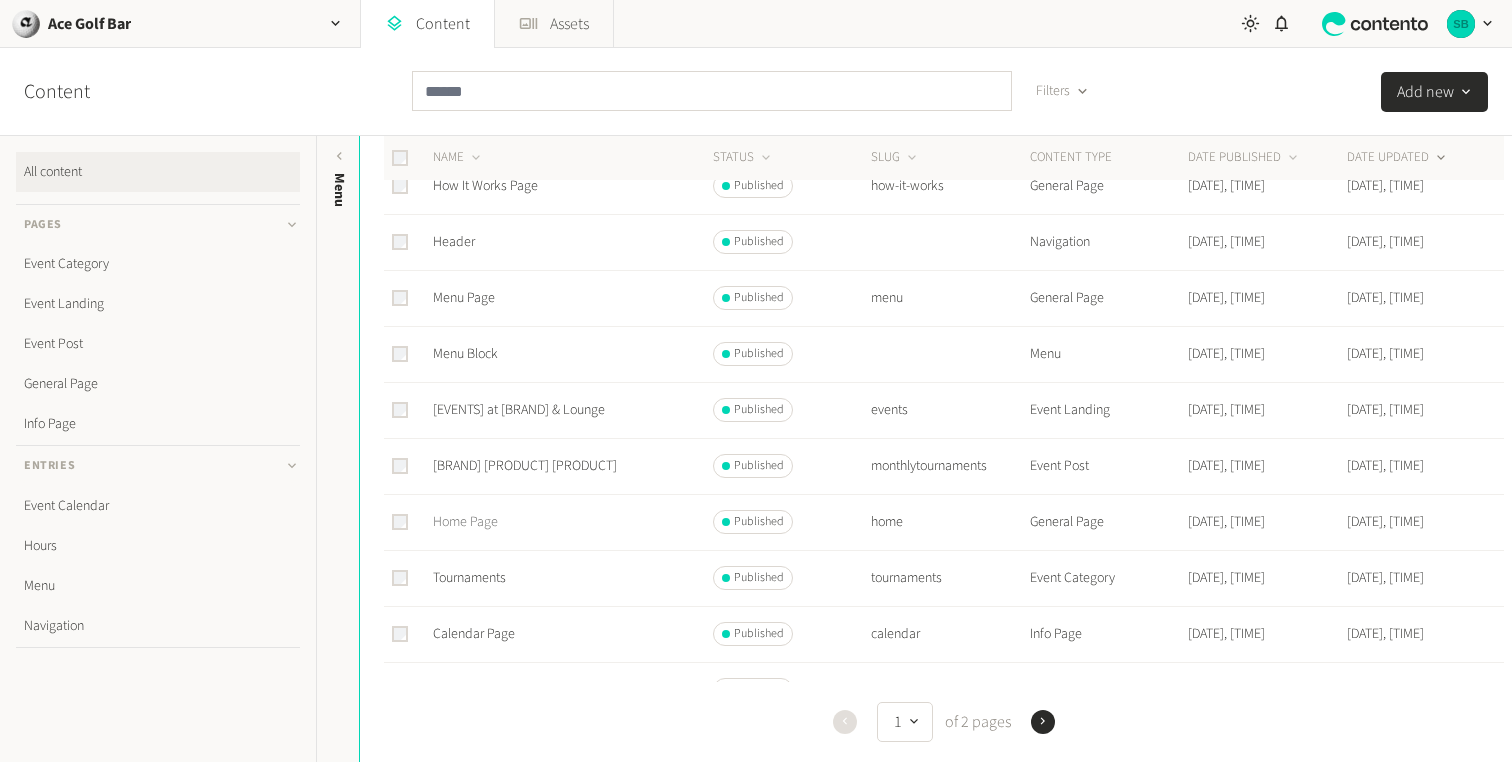 click on "Home Page" 